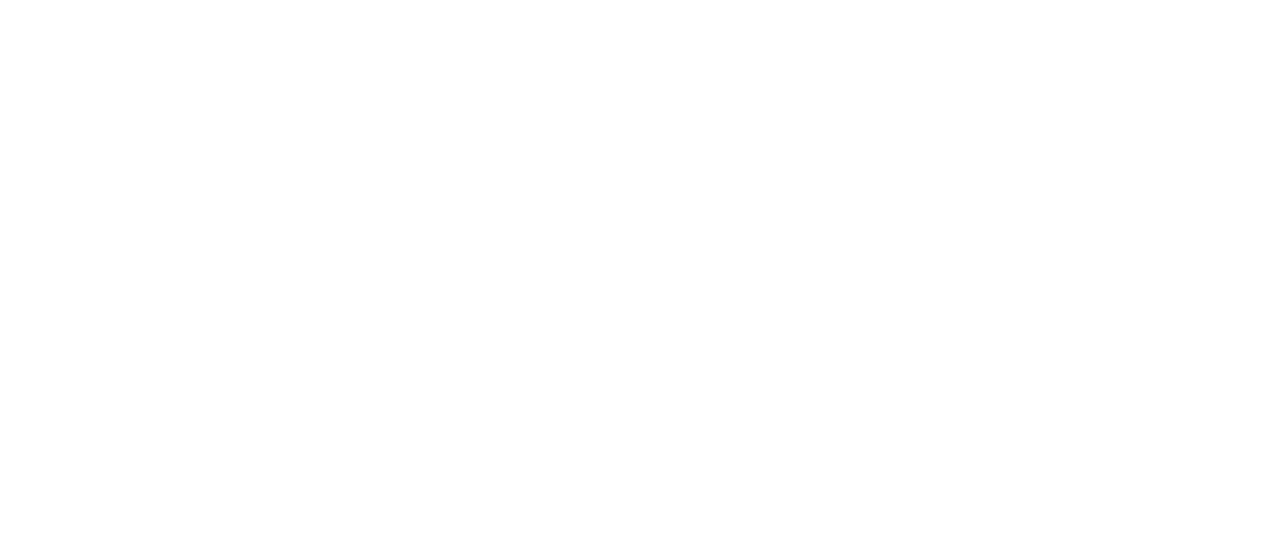 scroll, scrollTop: 0, scrollLeft: 0, axis: both 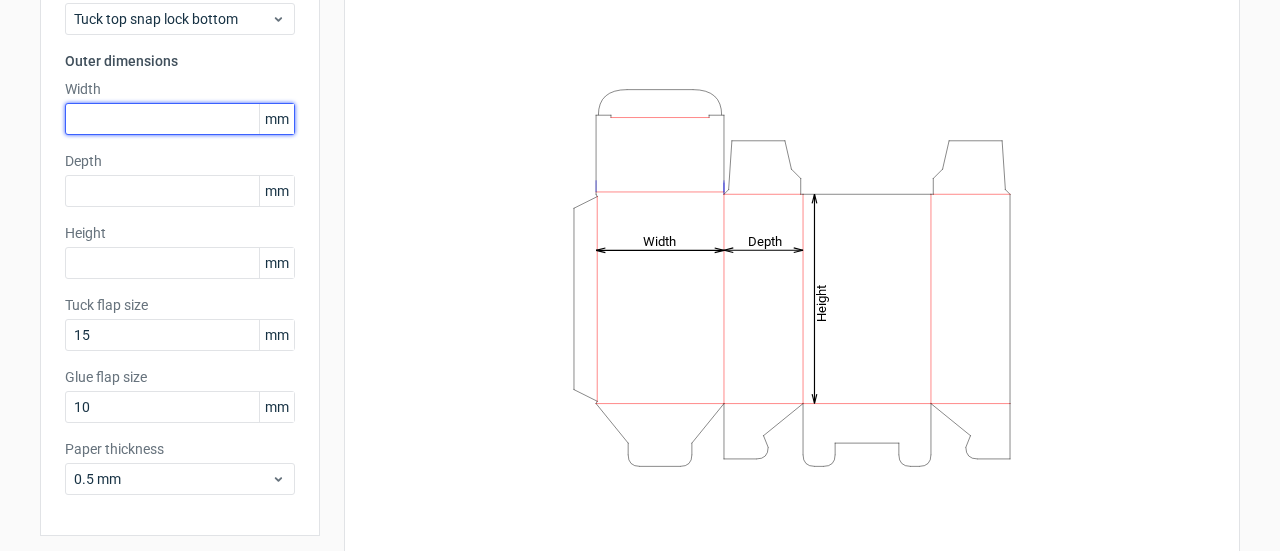 click at bounding box center (180, 119) 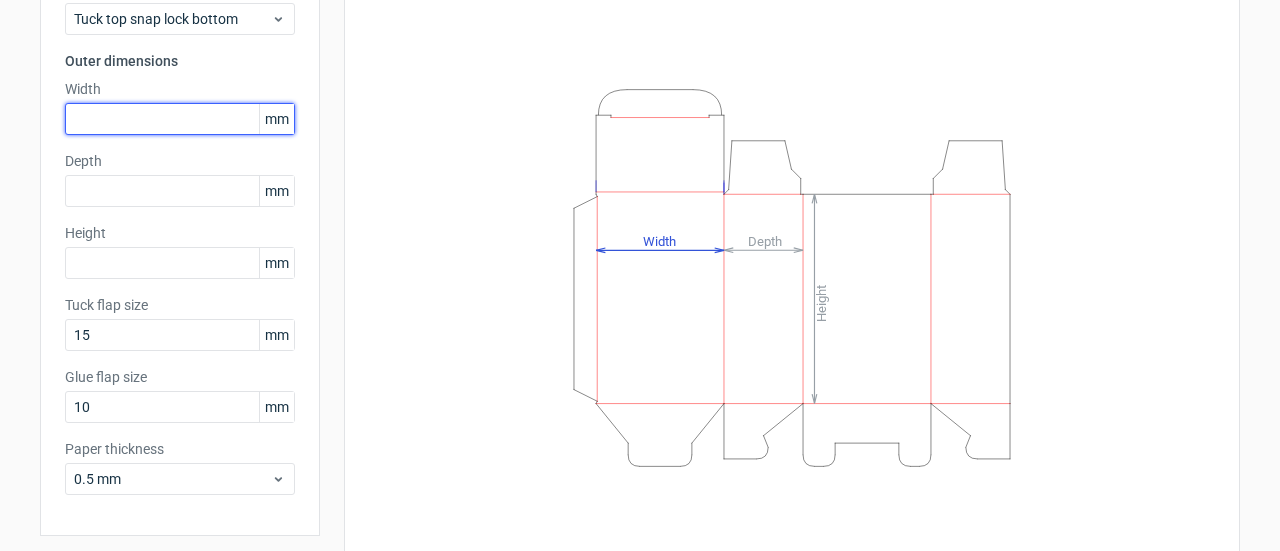 click at bounding box center (180, 119) 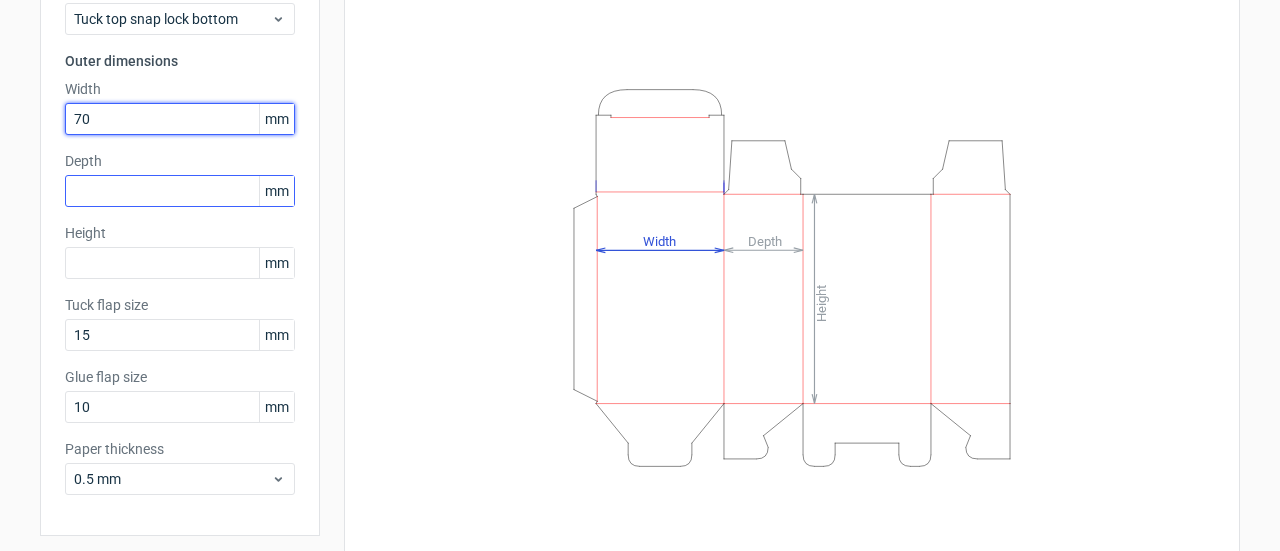 type on "70" 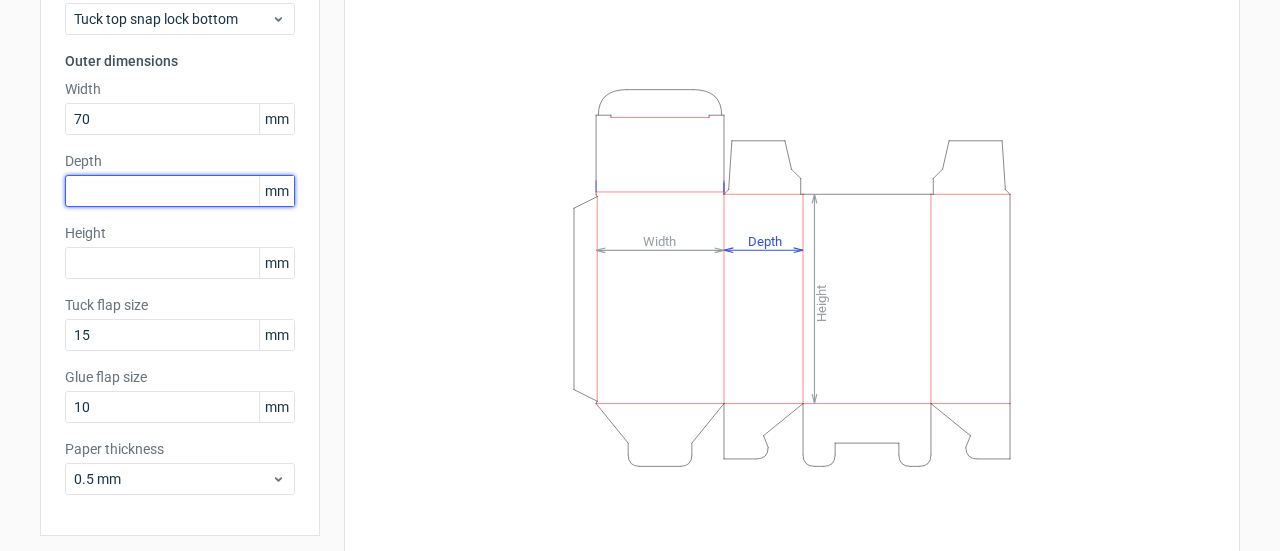 click at bounding box center (180, 191) 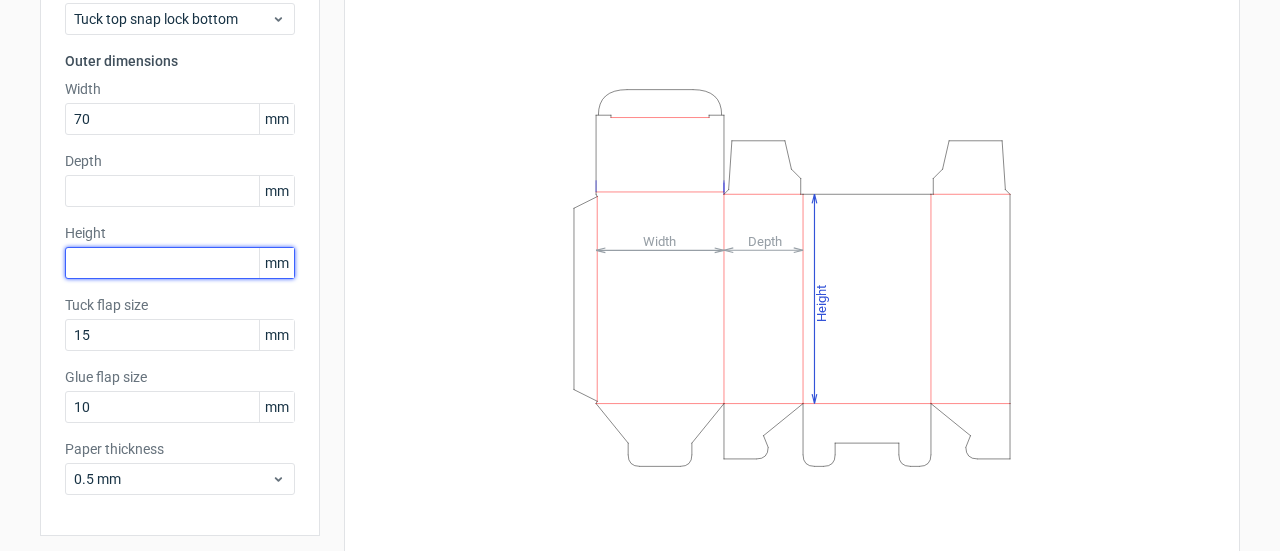 click at bounding box center (180, 263) 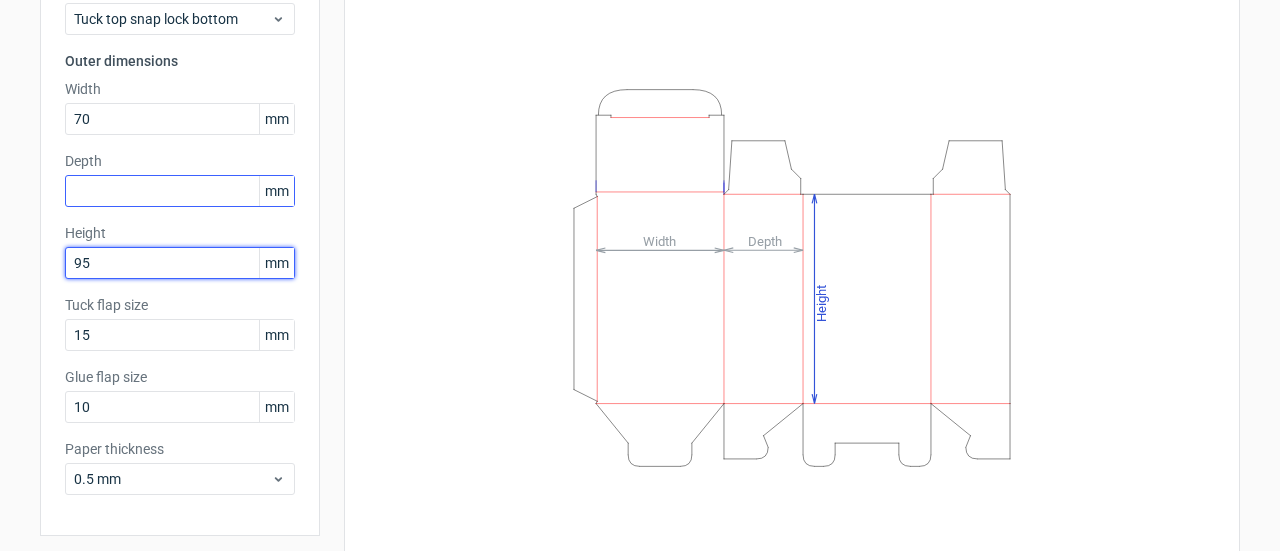 type on "95" 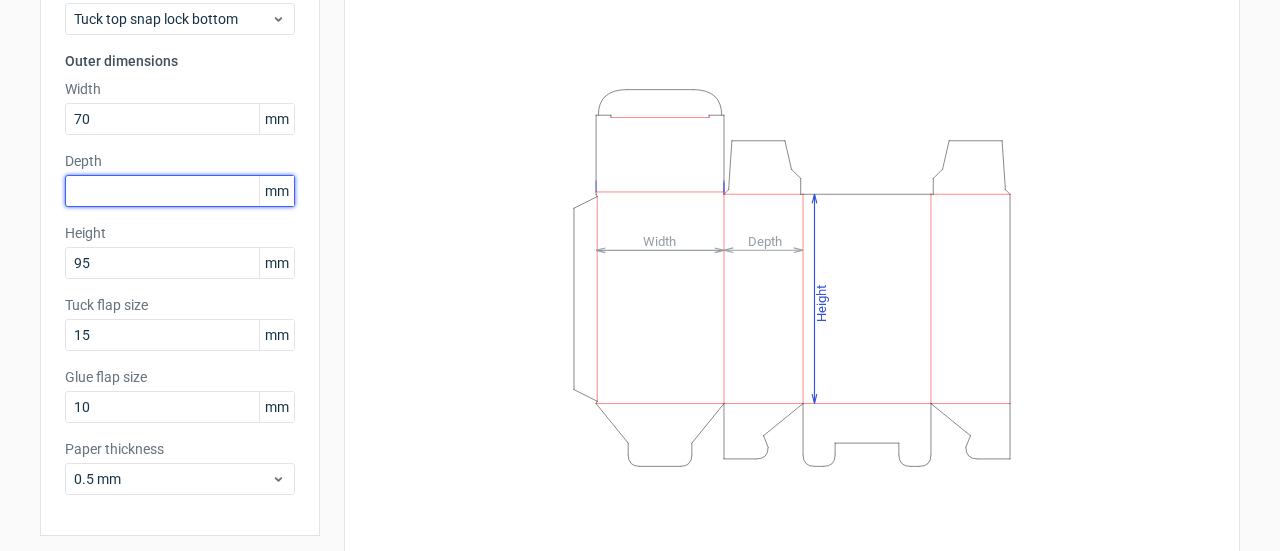click at bounding box center [180, 191] 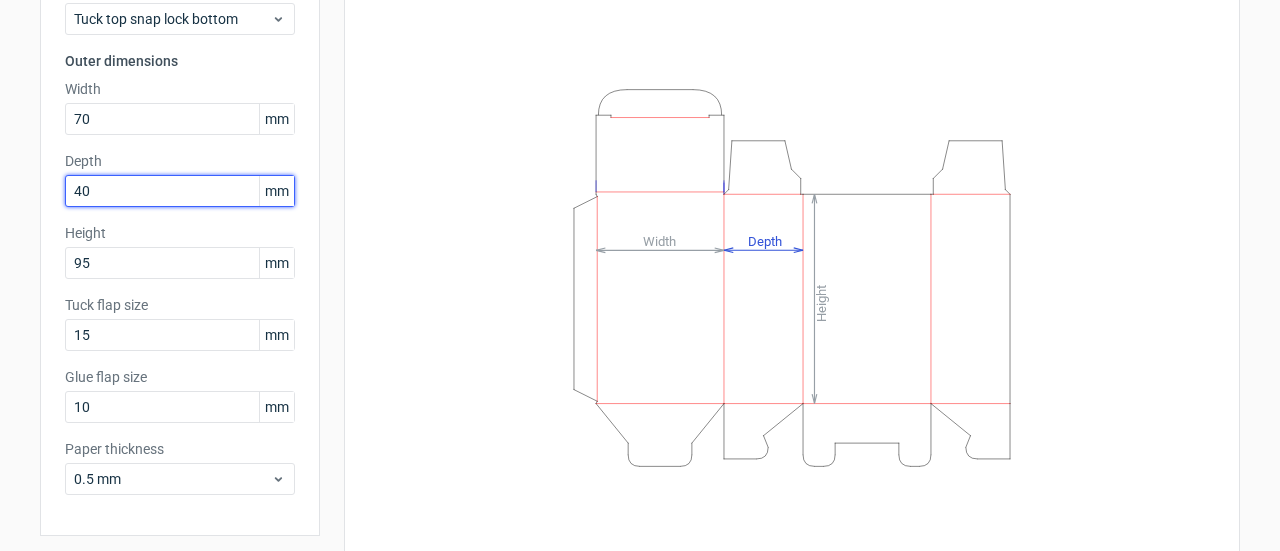 type on "40" 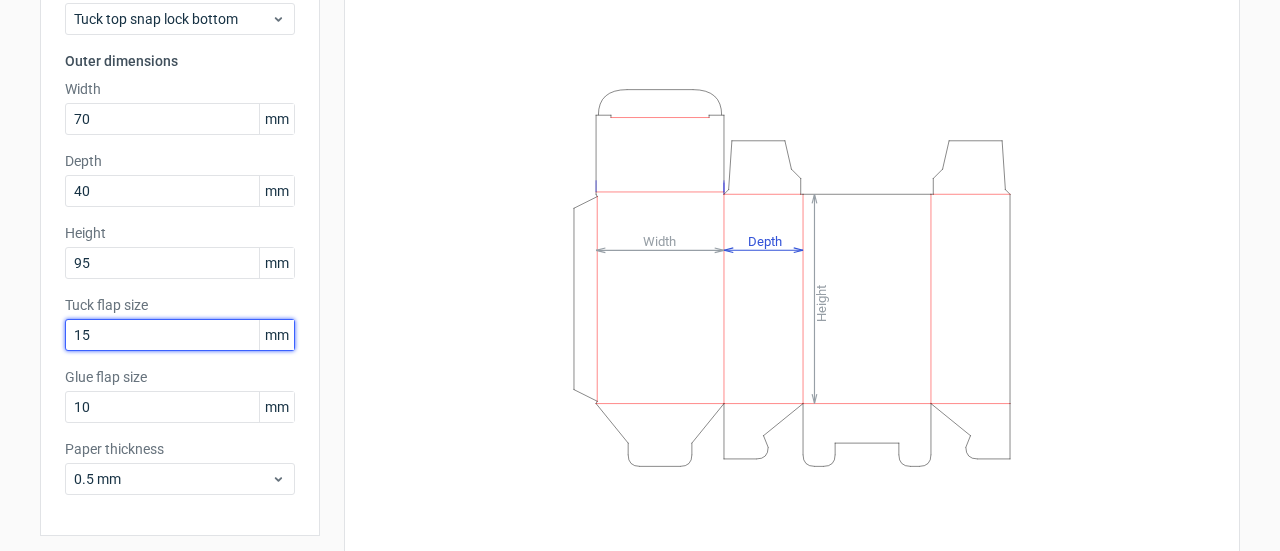 drag, startPoint x: 106, startPoint y: 333, endPoint x: 58, endPoint y: 334, distance: 48.010414 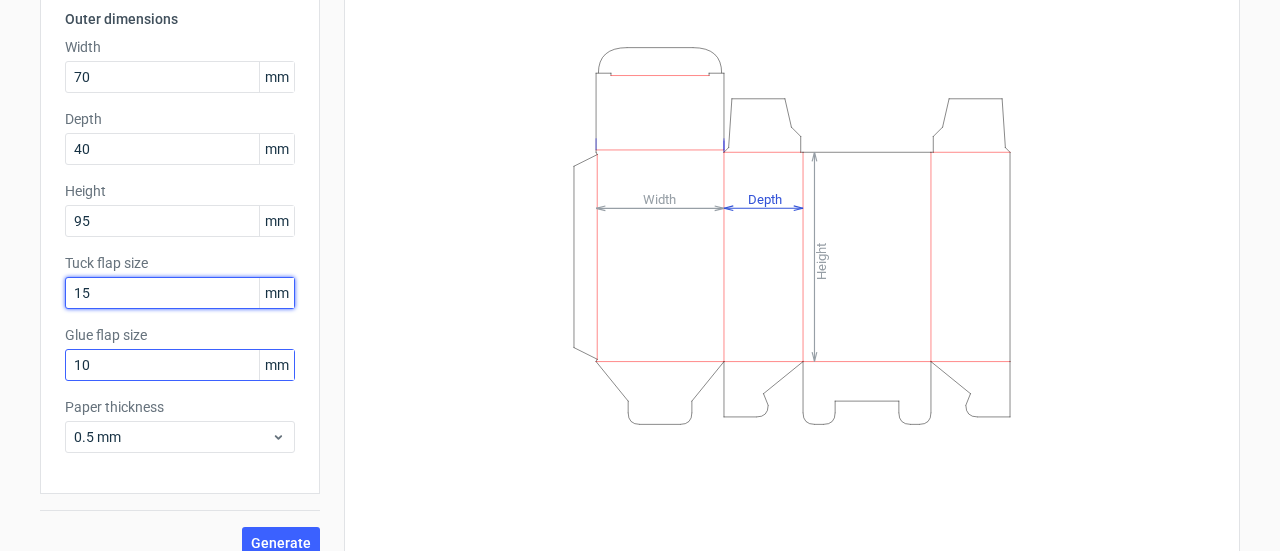 scroll, scrollTop: 230, scrollLeft: 0, axis: vertical 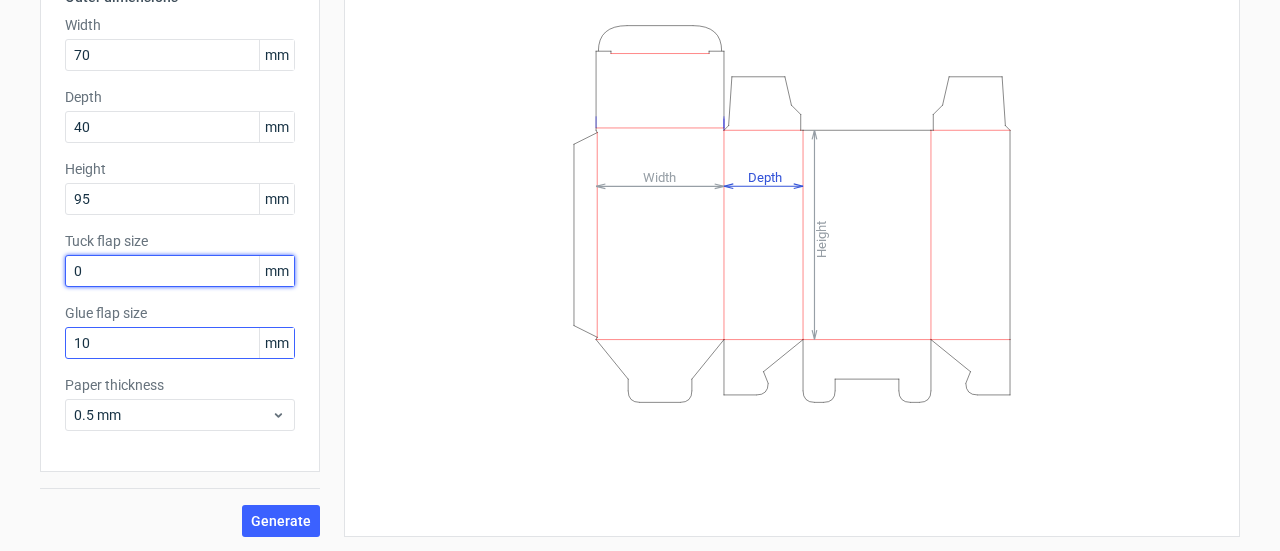 type on "0" 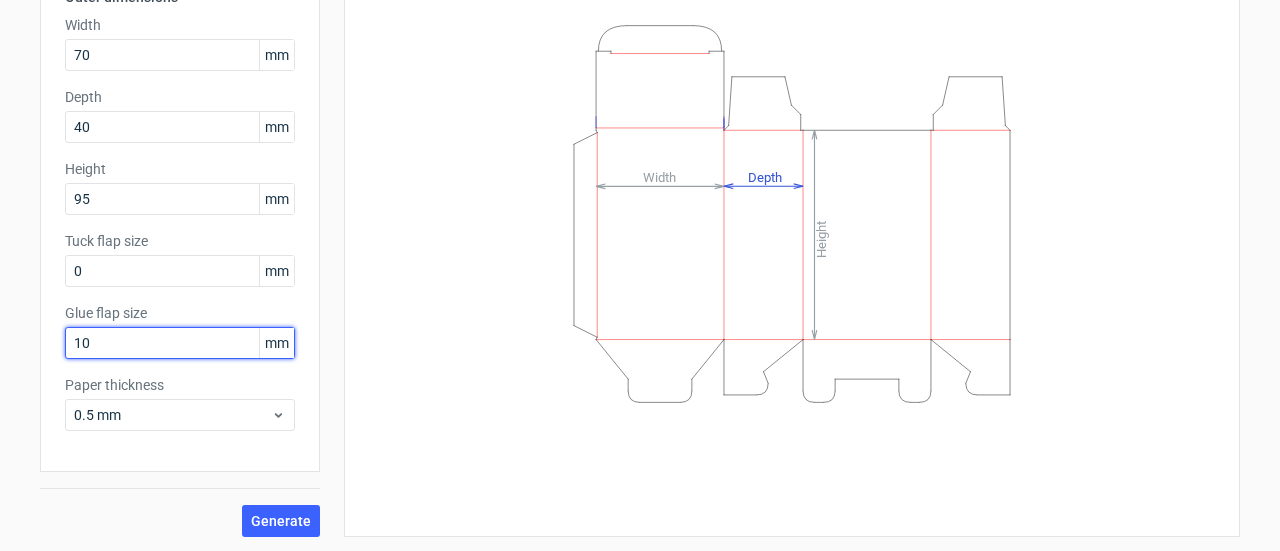 drag, startPoint x: 99, startPoint y: 342, endPoint x: 72, endPoint y: 346, distance: 27.294687 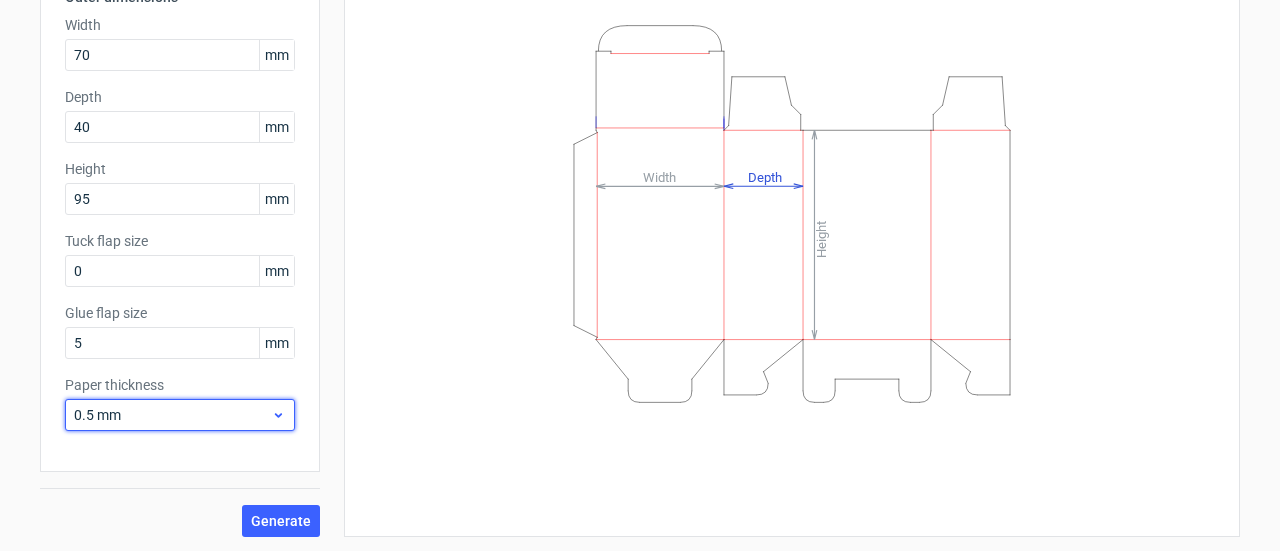 click on "0.5 mm" at bounding box center [172, 415] 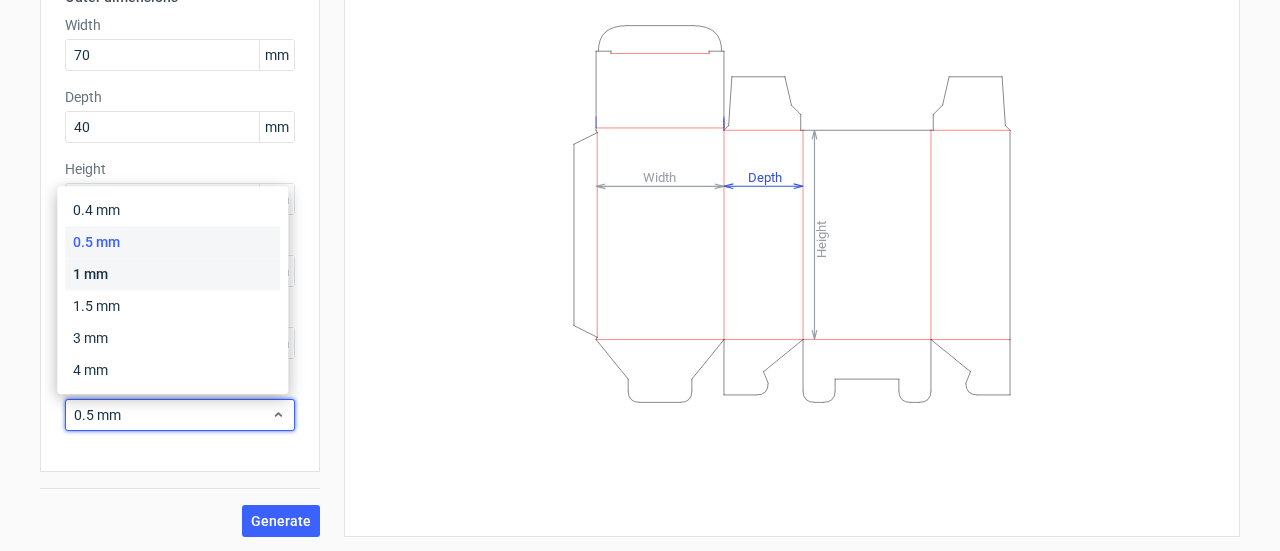 click on "1 mm" at bounding box center (172, 274) 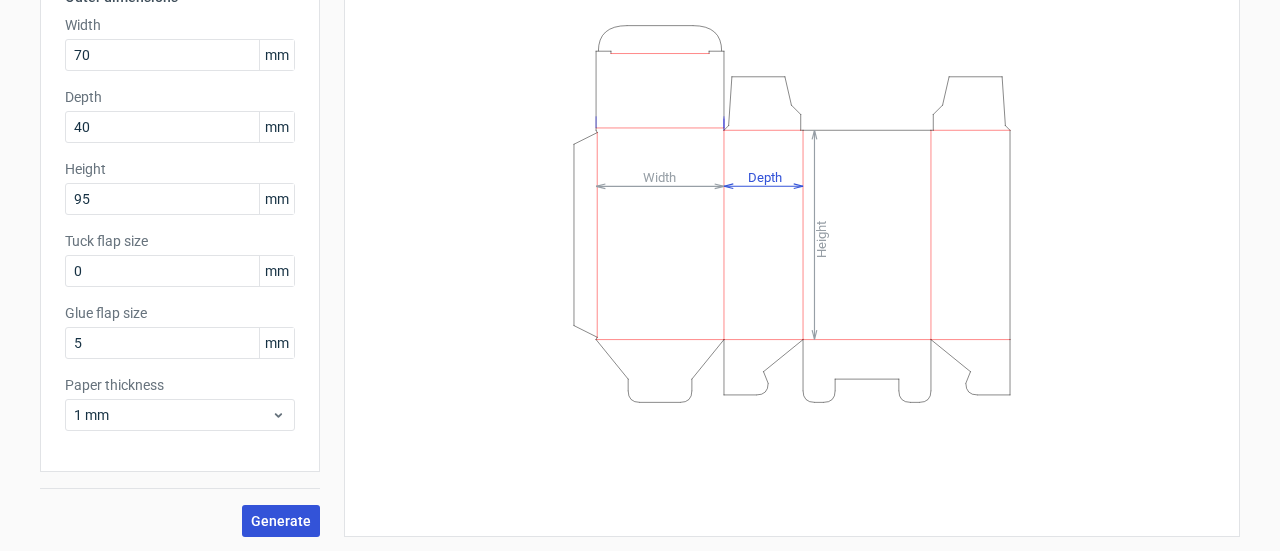 click on "Generate" at bounding box center [281, 521] 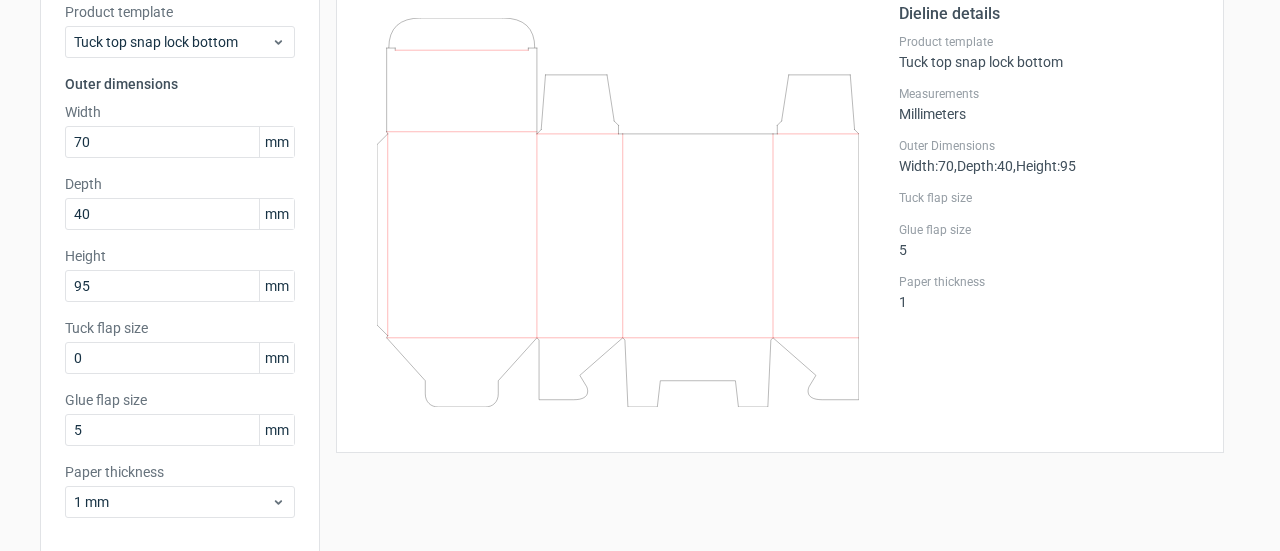 scroll, scrollTop: 166, scrollLeft: 0, axis: vertical 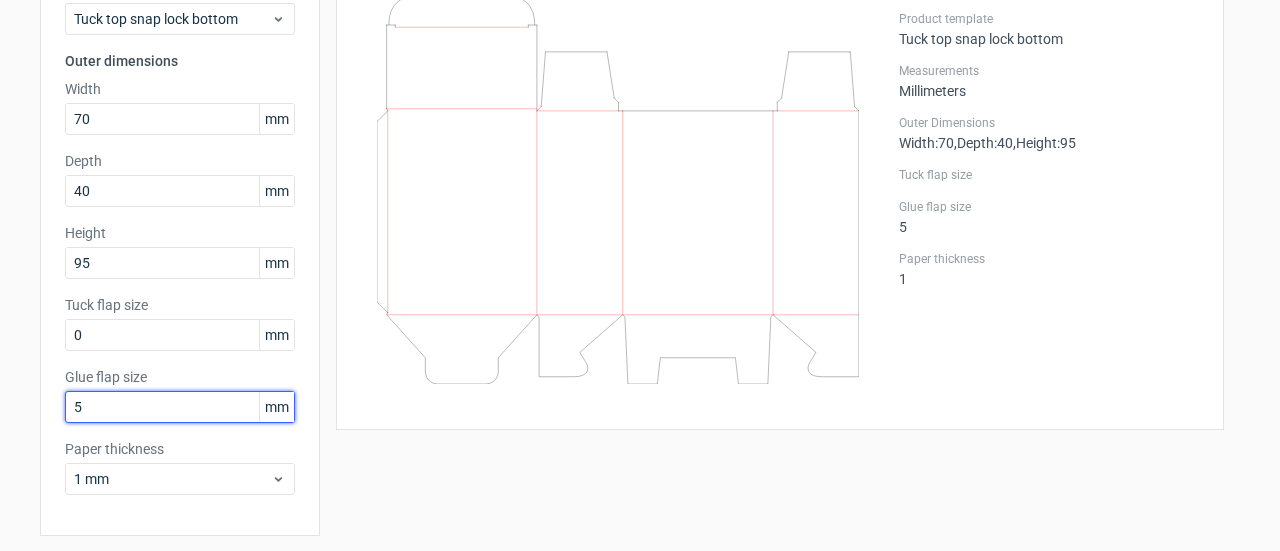 drag, startPoint x: 96, startPoint y: 401, endPoint x: 53, endPoint y: 404, distance: 43.104523 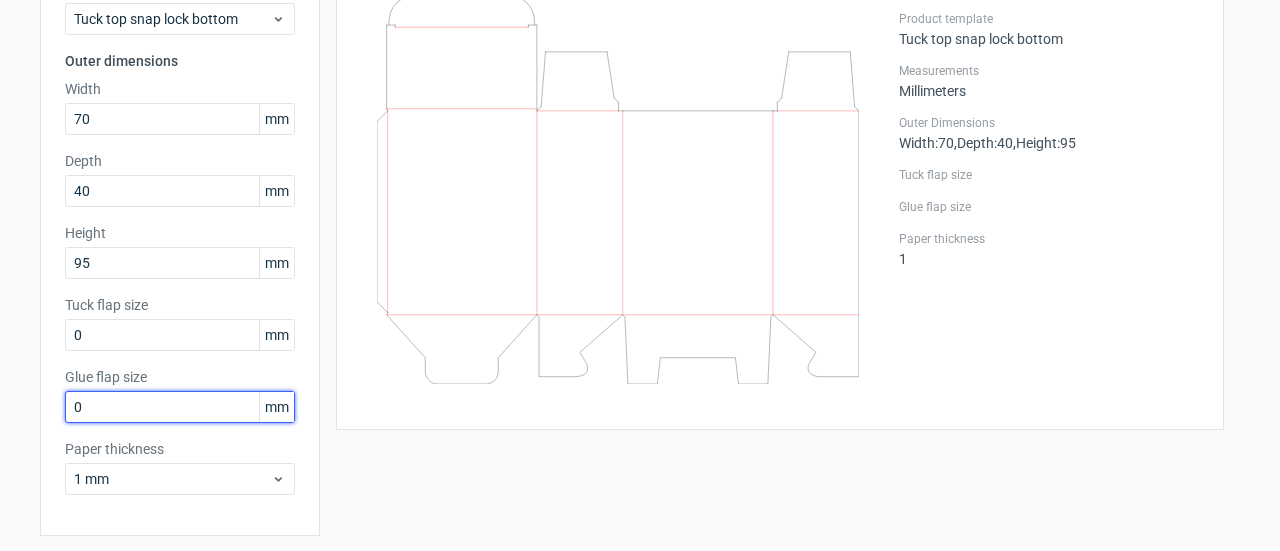 type on "0" 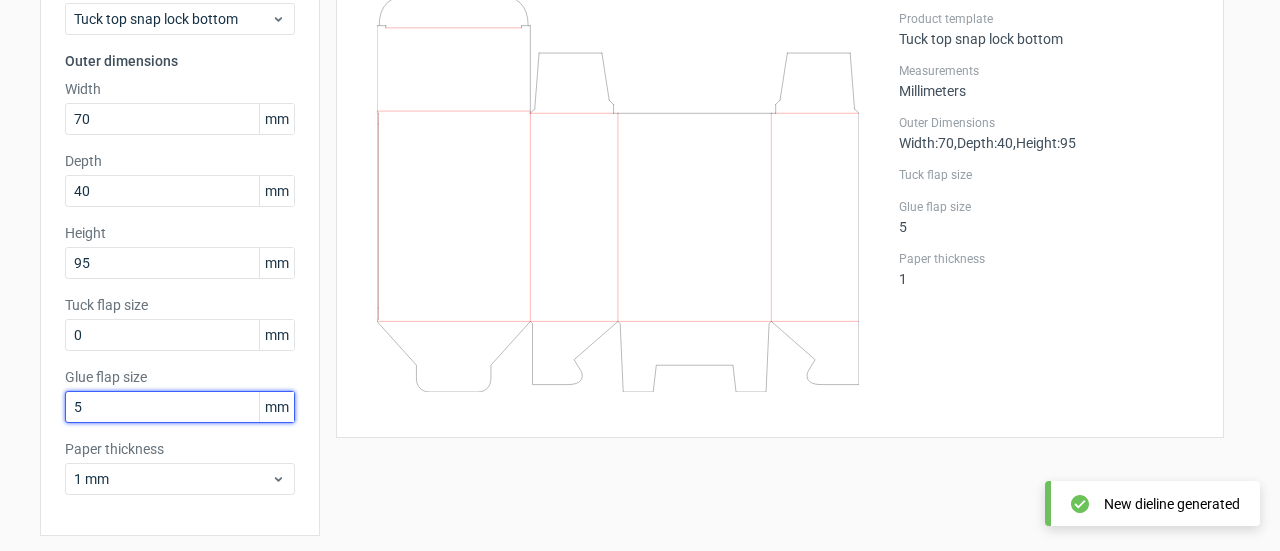 click on "Generate" at bounding box center [281, 585] 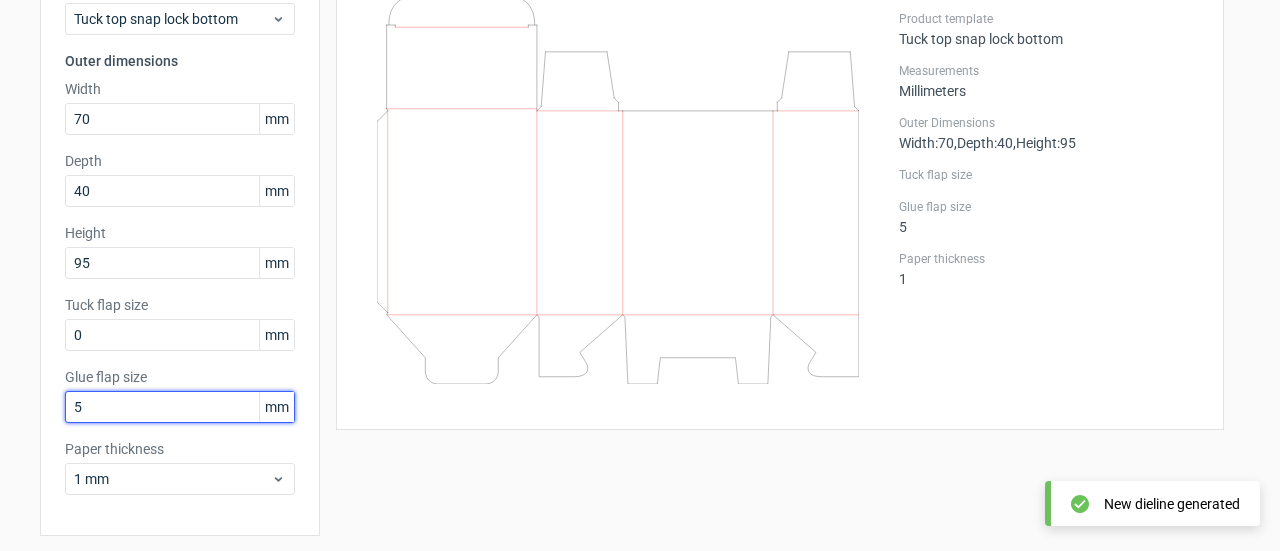 drag, startPoint x: 147, startPoint y: 410, endPoint x: 69, endPoint y: 419, distance: 78.51752 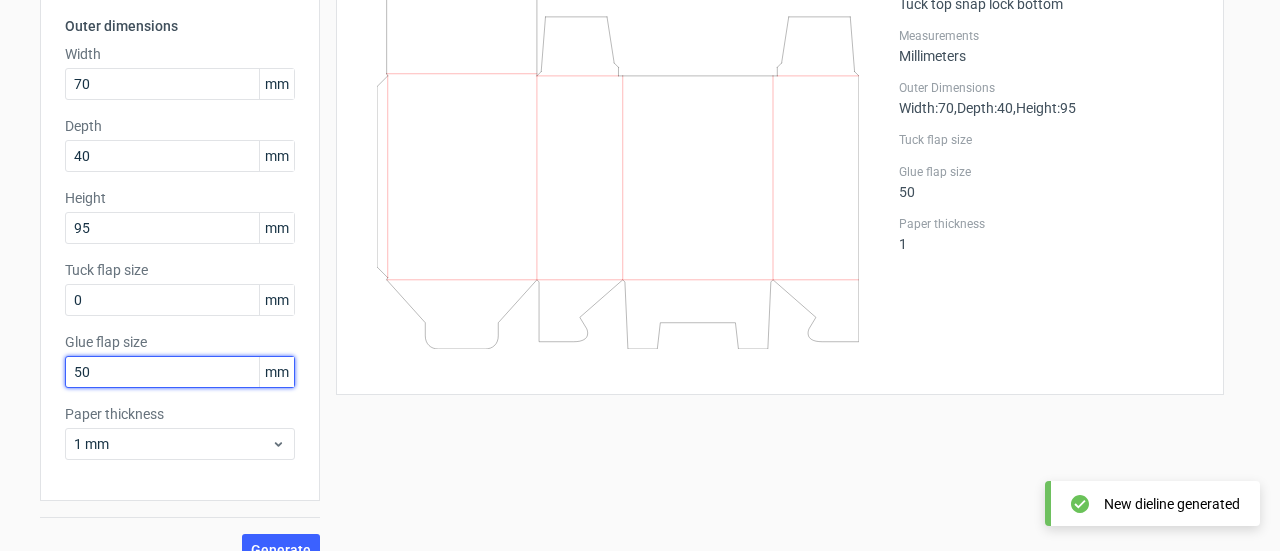 scroll, scrollTop: 230, scrollLeft: 0, axis: vertical 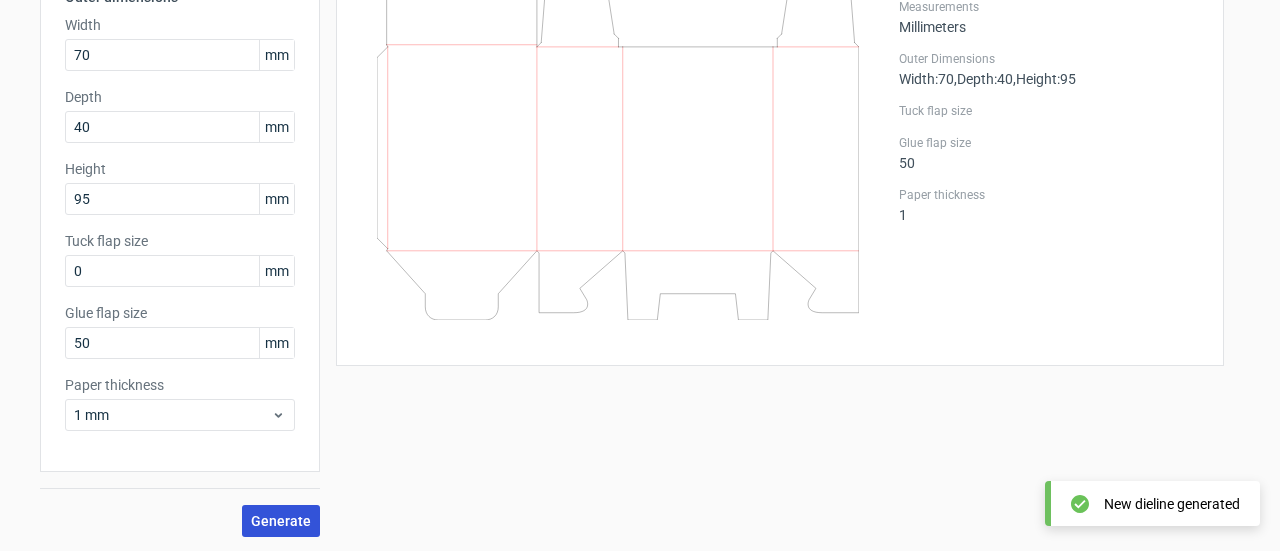 click on "Generate" at bounding box center [281, 521] 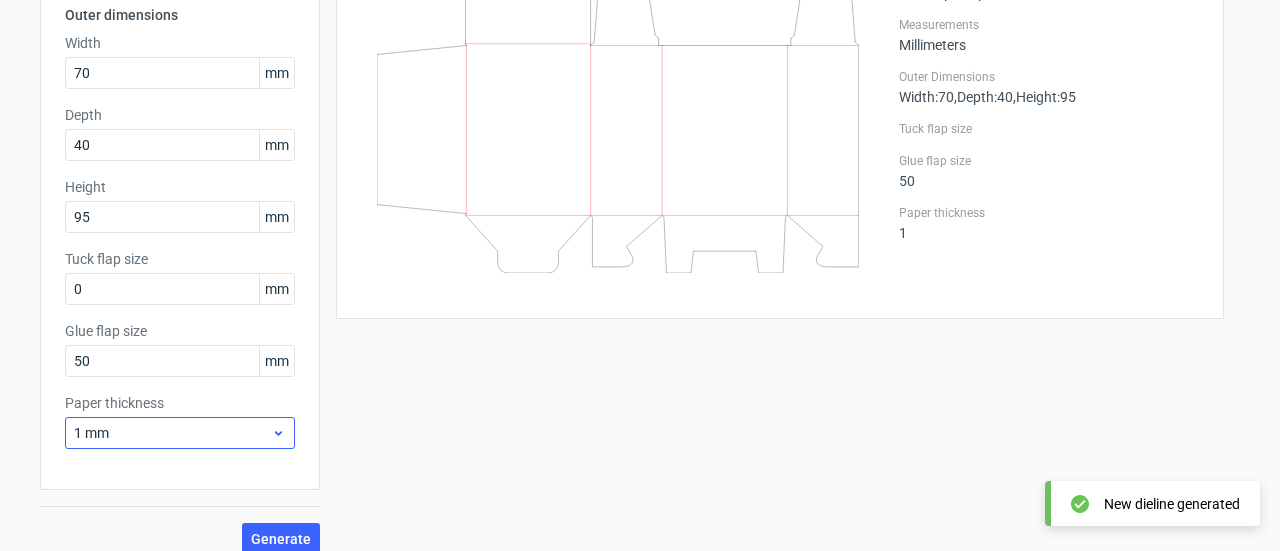 scroll, scrollTop: 230, scrollLeft: 0, axis: vertical 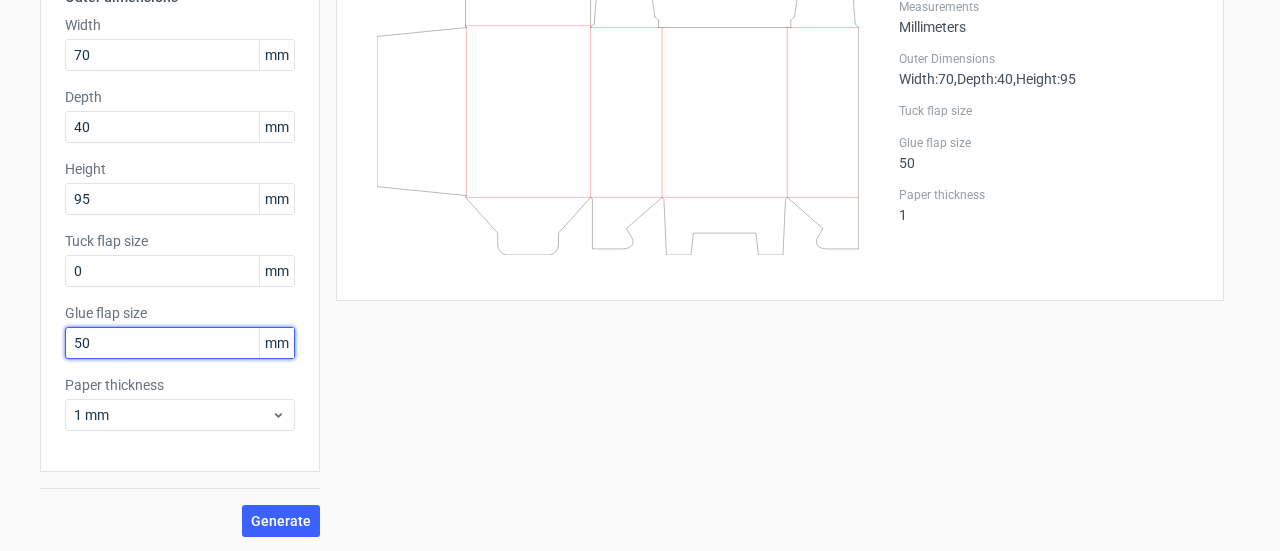 drag, startPoint x: 86, startPoint y: 342, endPoint x: 64, endPoint y: 345, distance: 22.203604 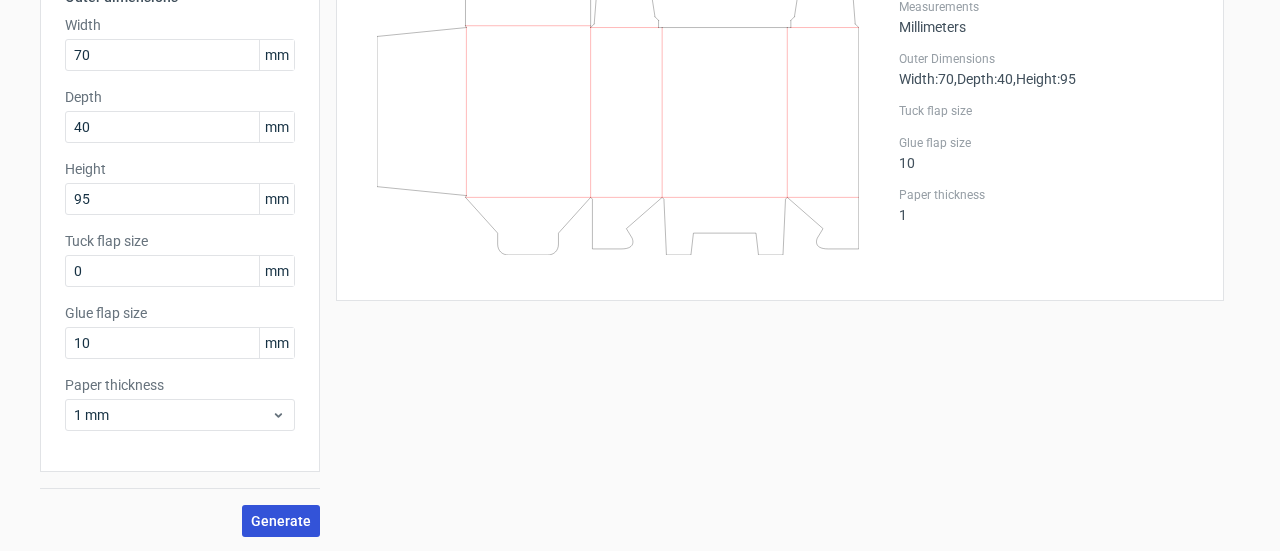 click on "Generate" at bounding box center [281, 521] 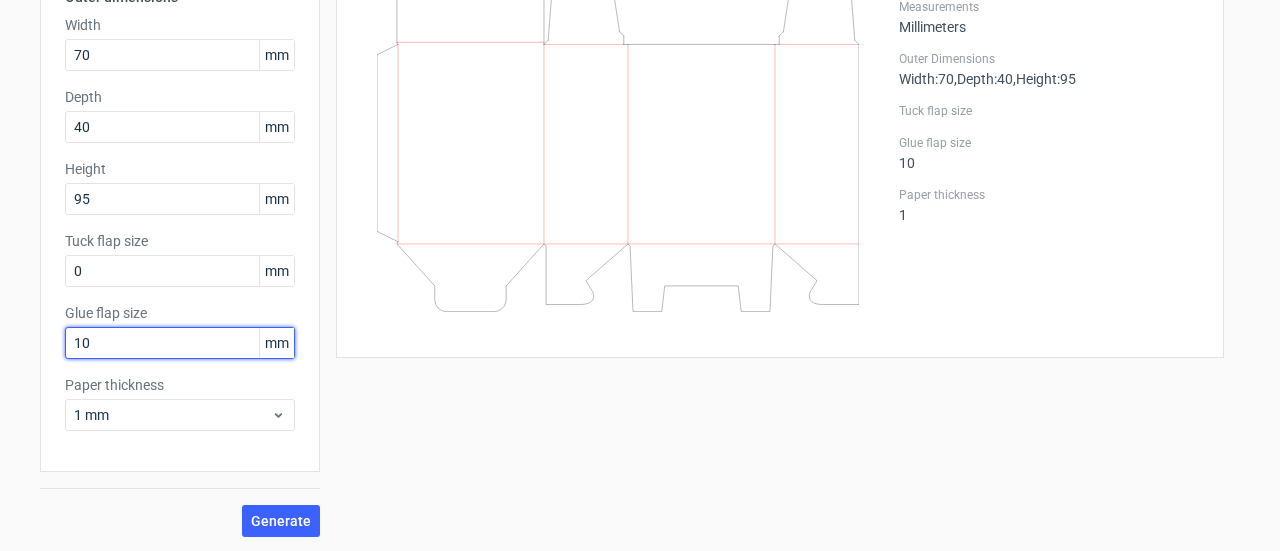 drag, startPoint x: 102, startPoint y: 339, endPoint x: 61, endPoint y: 349, distance: 42.201897 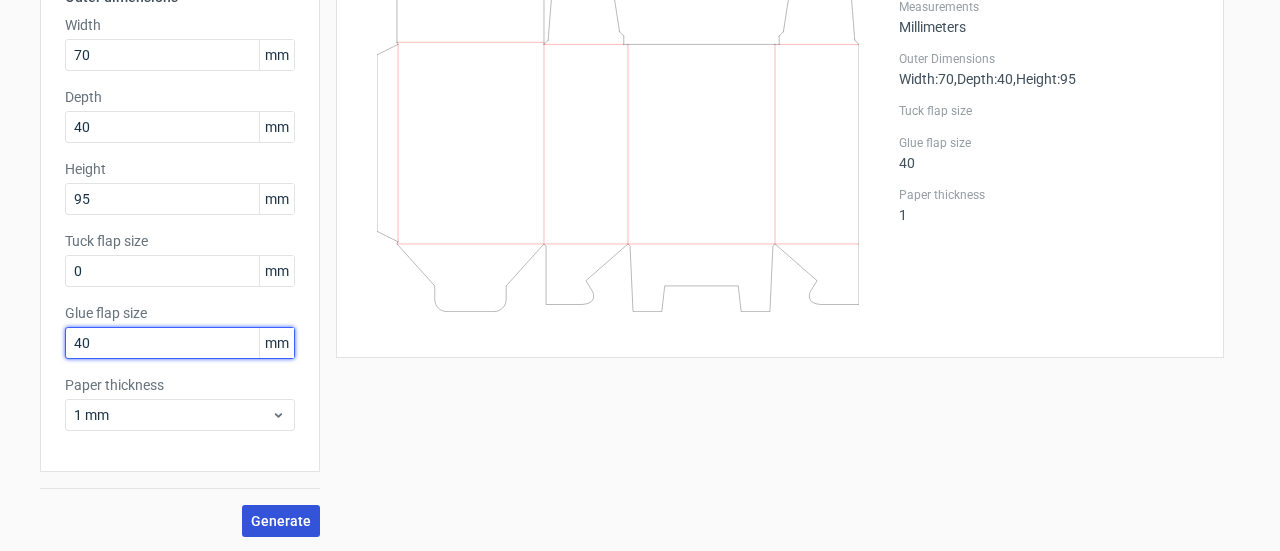 type on "40" 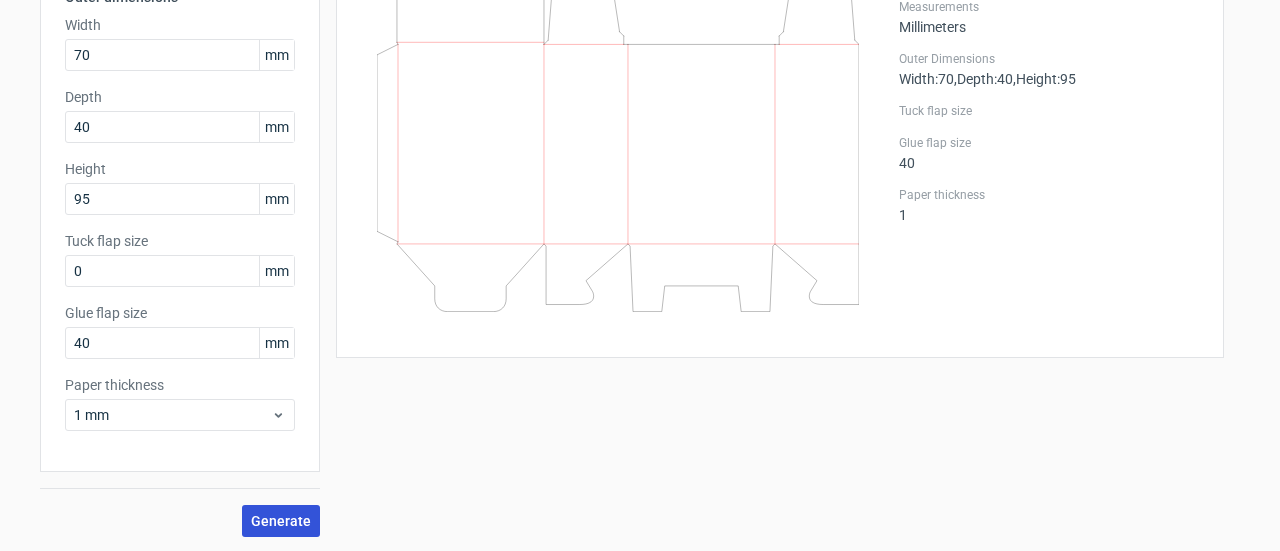 click on "Generate" at bounding box center (281, 521) 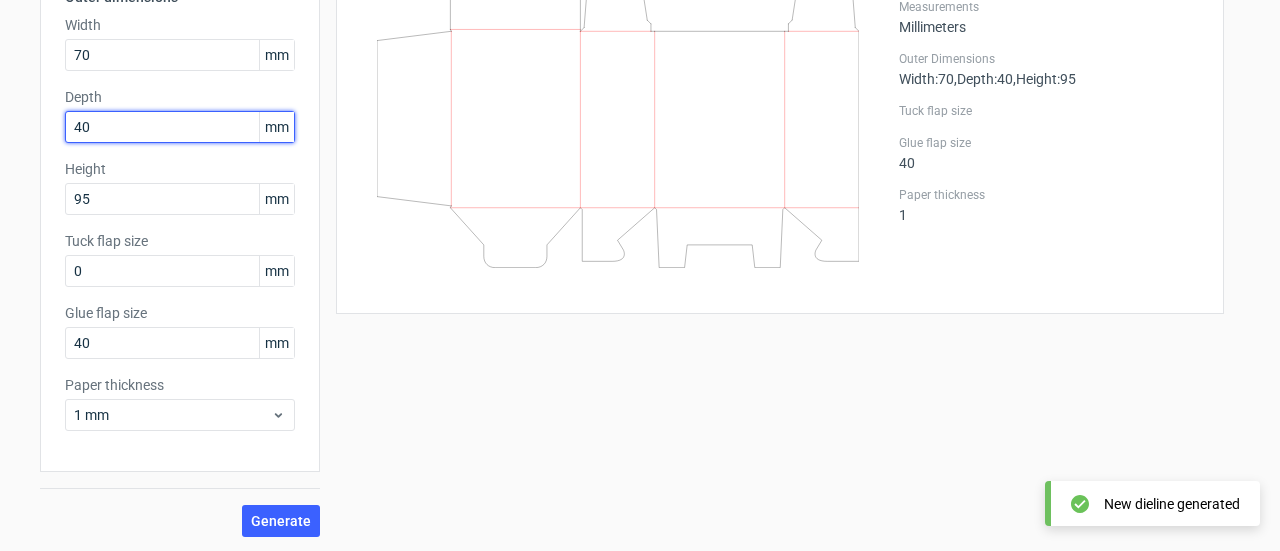 drag, startPoint x: 88, startPoint y: 118, endPoint x: 62, endPoint y: 118, distance: 26 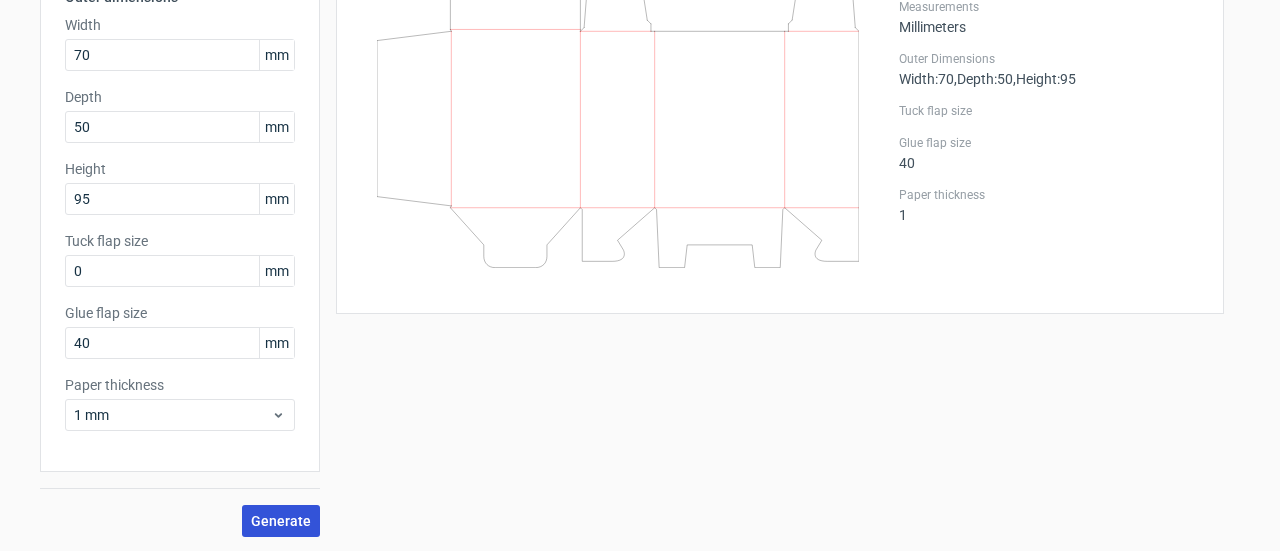 click on "Generate" at bounding box center [281, 521] 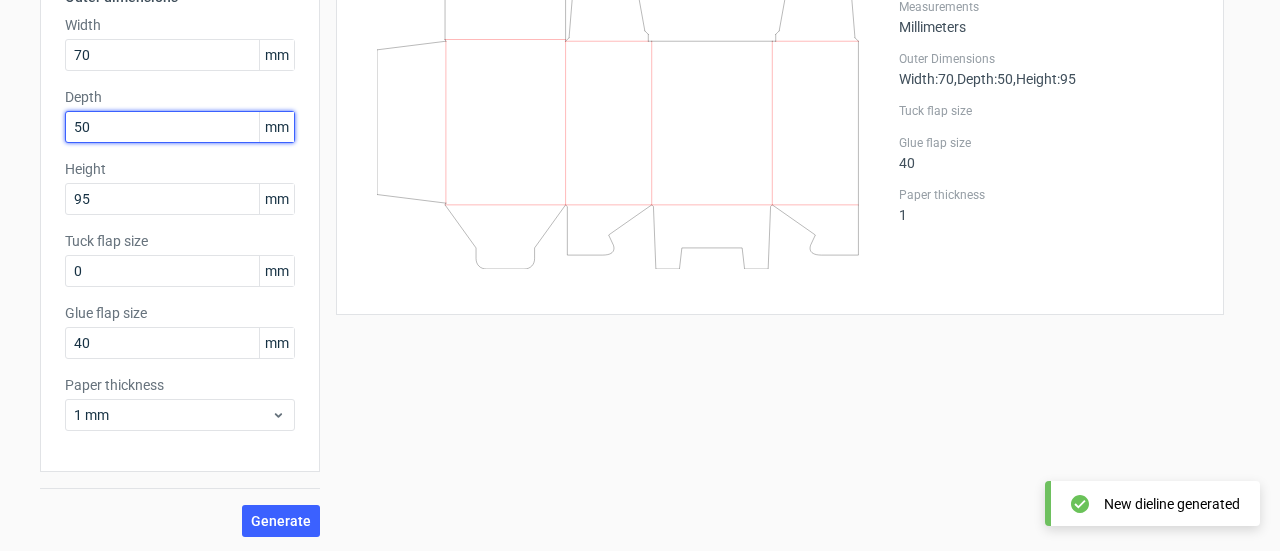 drag, startPoint x: 72, startPoint y: 127, endPoint x: 58, endPoint y: 124, distance: 14.3178215 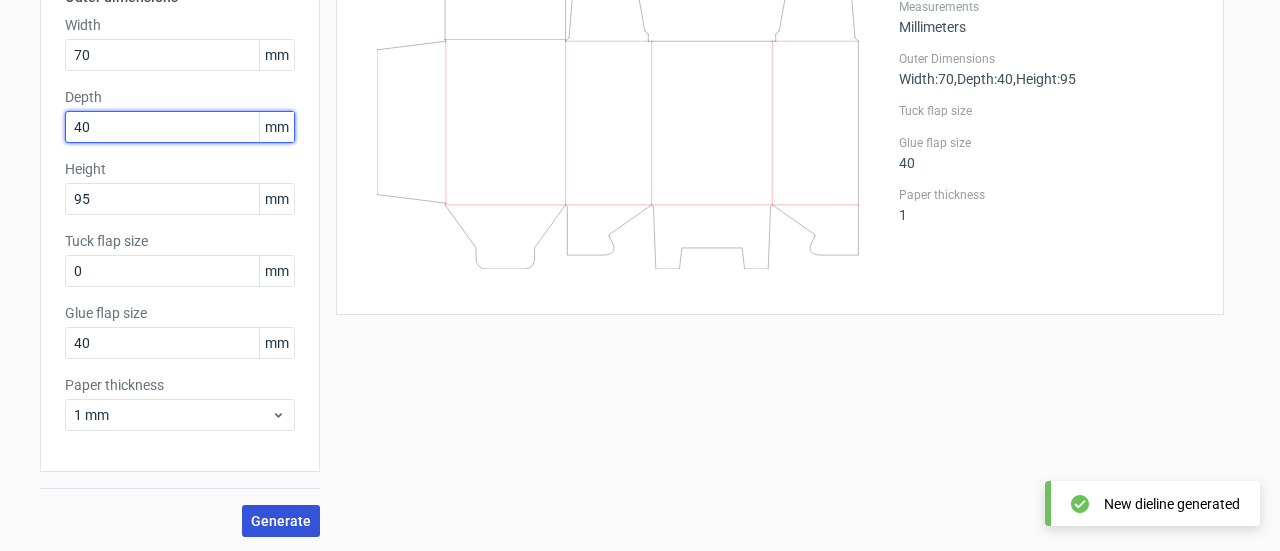 type on "40" 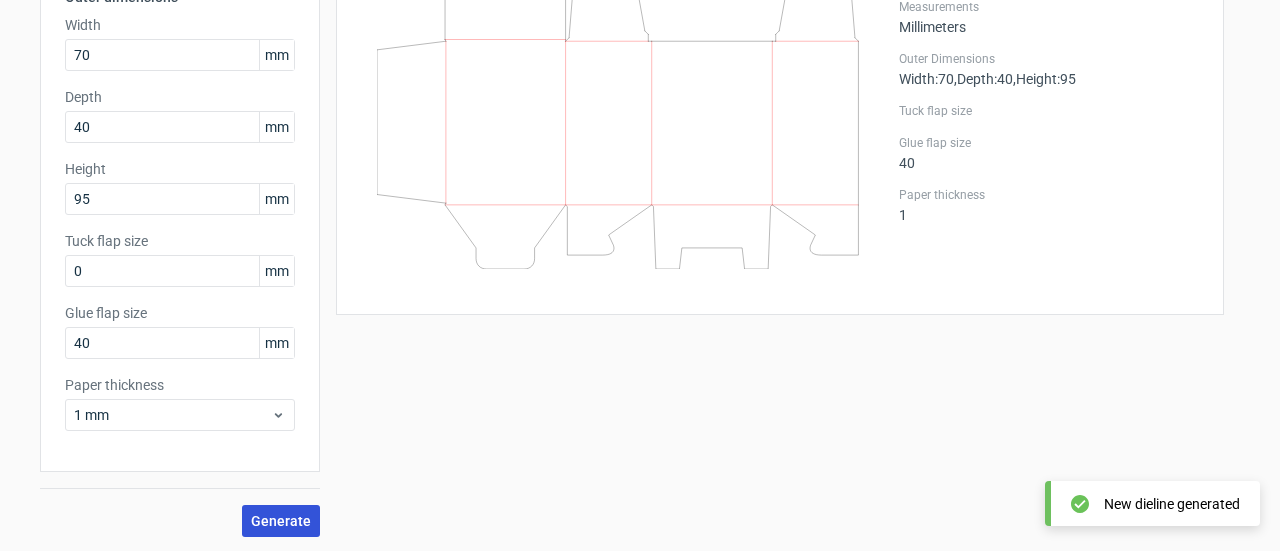 click on "Generate" at bounding box center [281, 521] 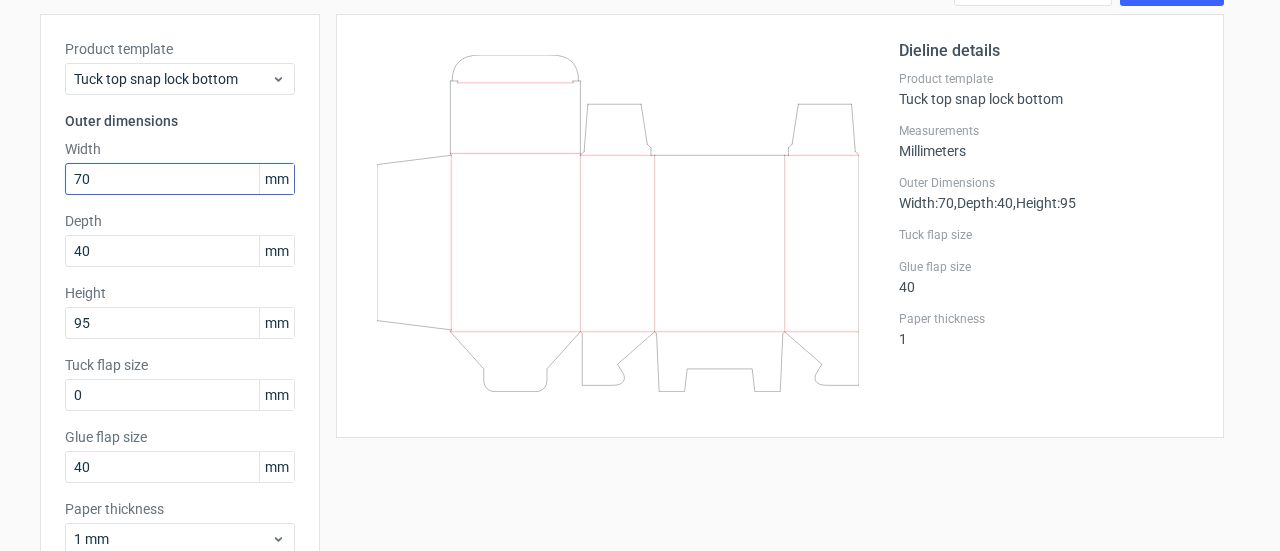 scroll, scrollTop: 64, scrollLeft: 0, axis: vertical 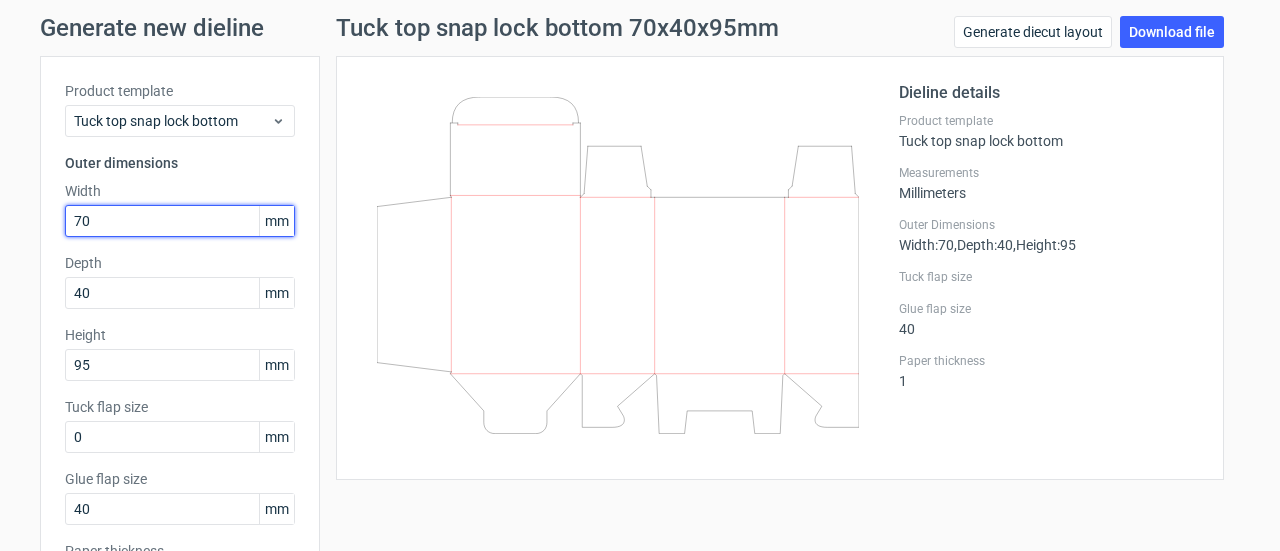 drag, startPoint x: 107, startPoint y: 229, endPoint x: 77, endPoint y: 216, distance: 32.695564 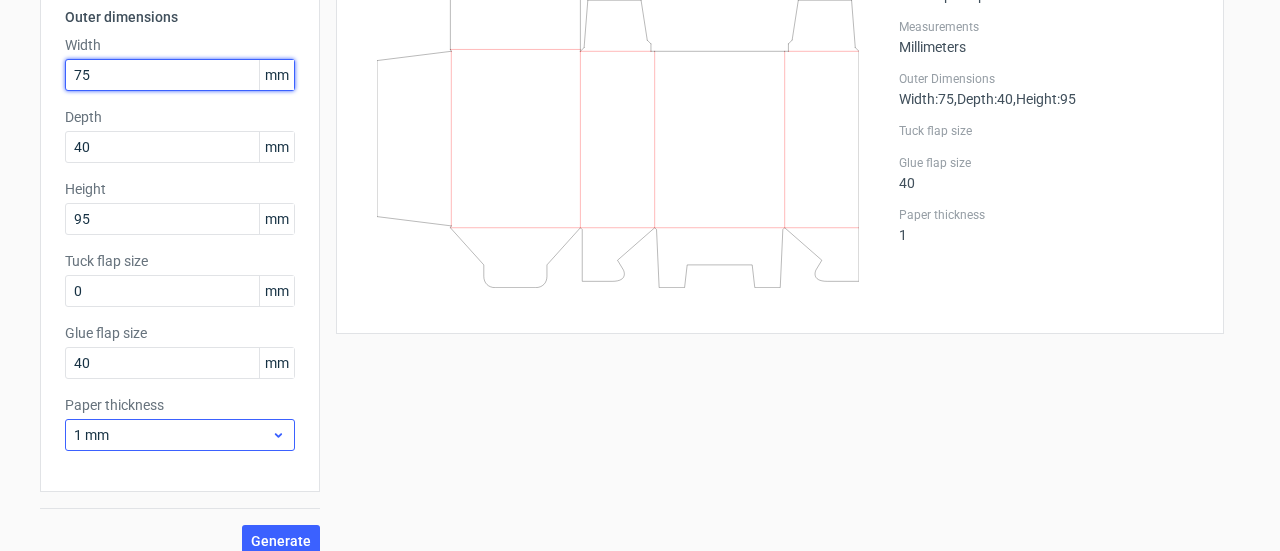 scroll, scrollTop: 230, scrollLeft: 0, axis: vertical 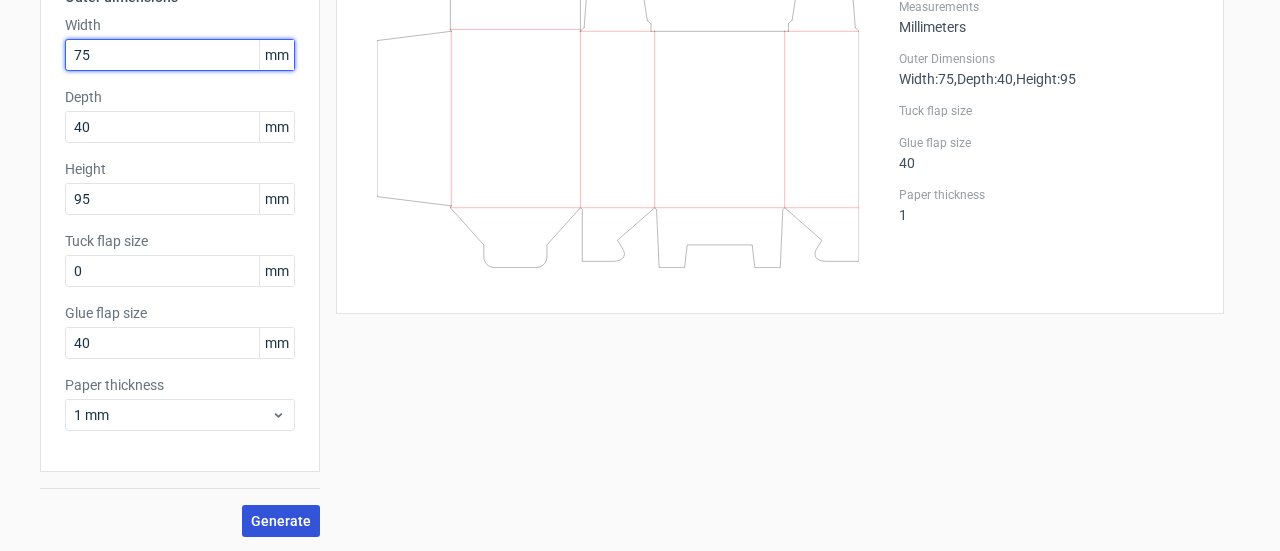 type on "75" 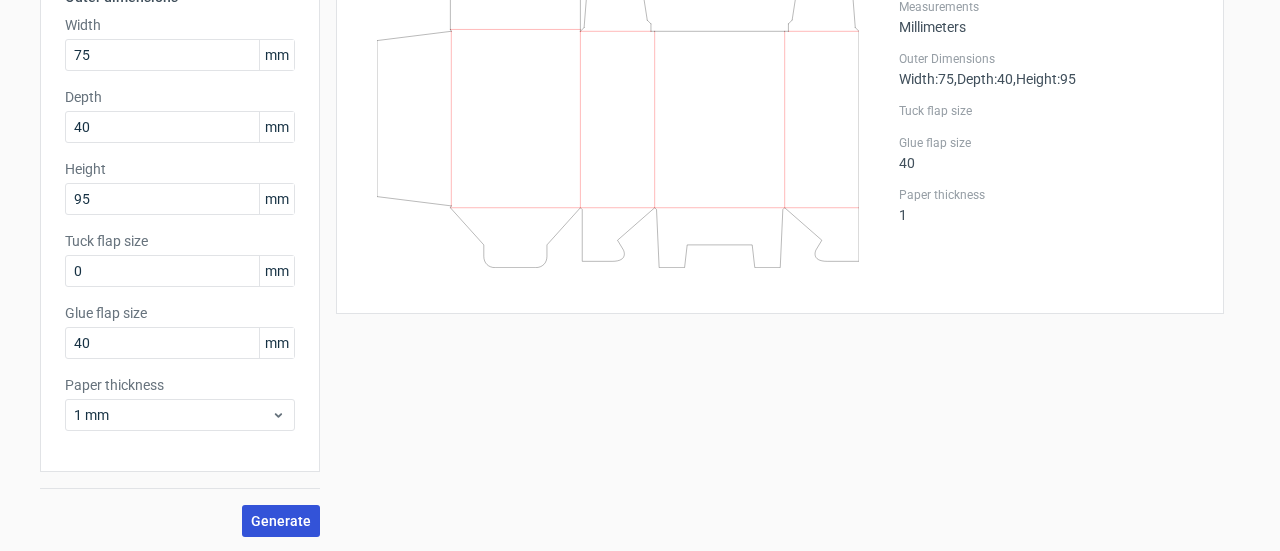click on "Generate" at bounding box center [281, 521] 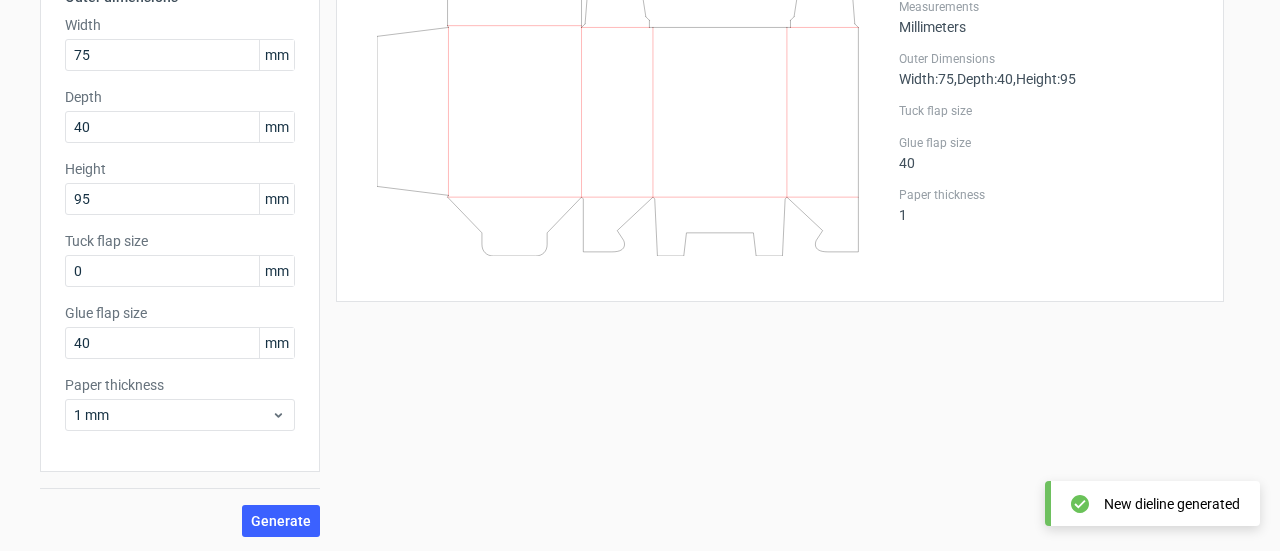 scroll, scrollTop: 0, scrollLeft: 0, axis: both 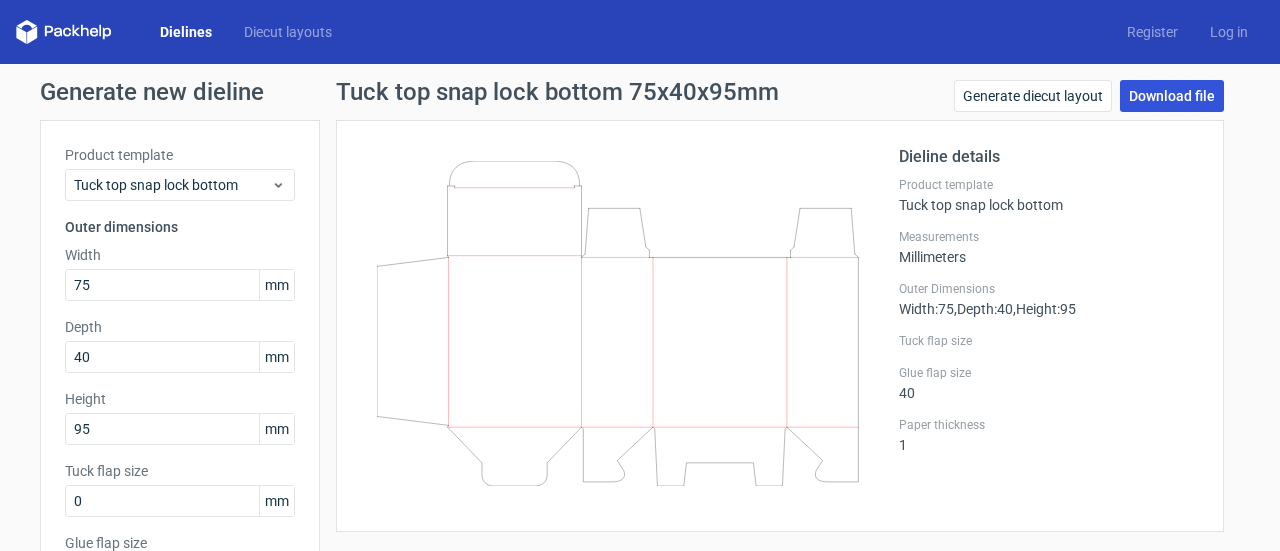 click on "Download file" at bounding box center [1172, 96] 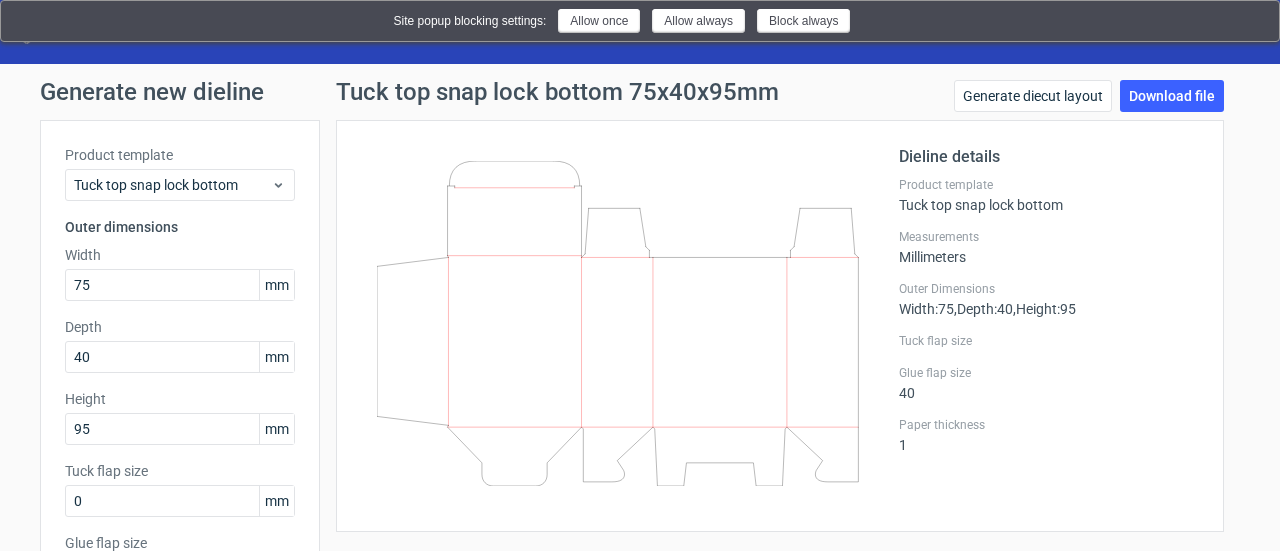click on "Site popup blocking settings:
Allow once
Allow always
Block always" at bounding box center [640, 21] 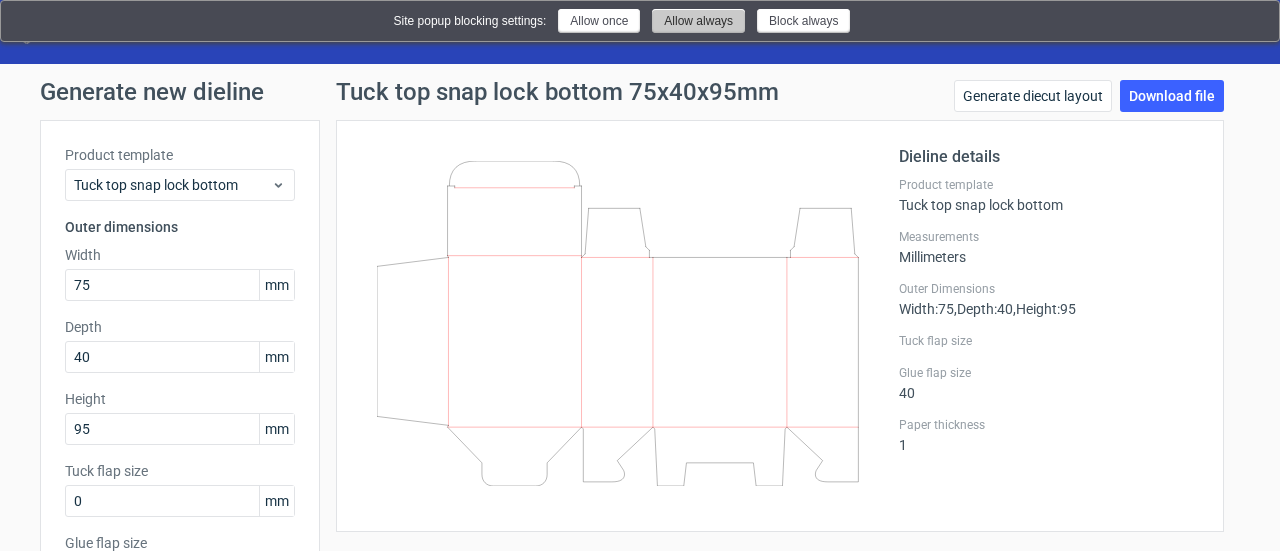 click on "Allow always" at bounding box center (698, 21) 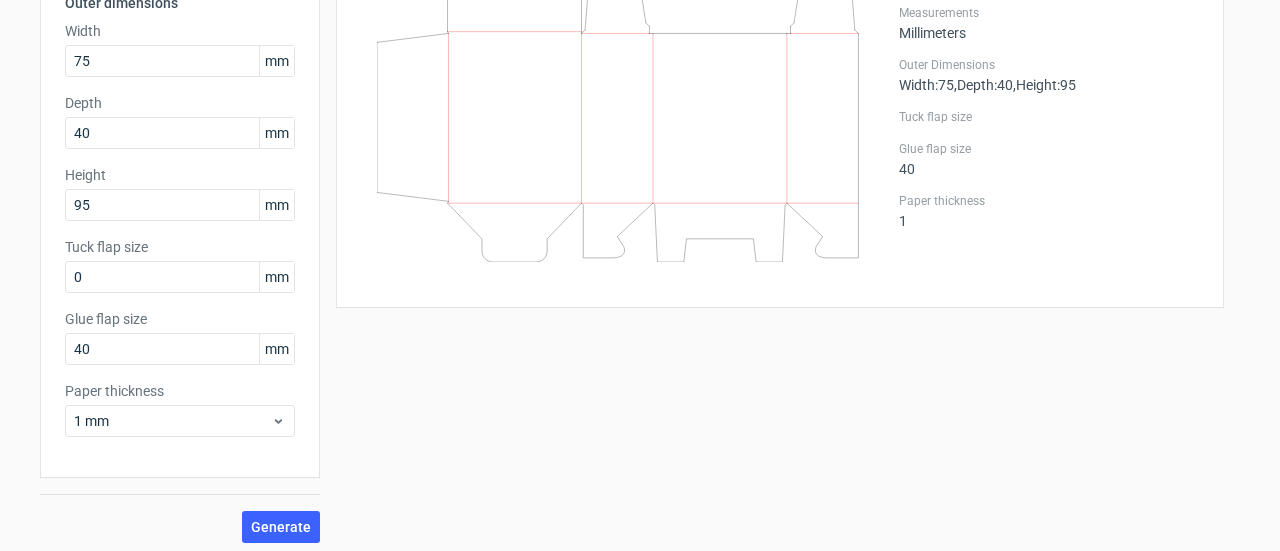 scroll, scrollTop: 230, scrollLeft: 0, axis: vertical 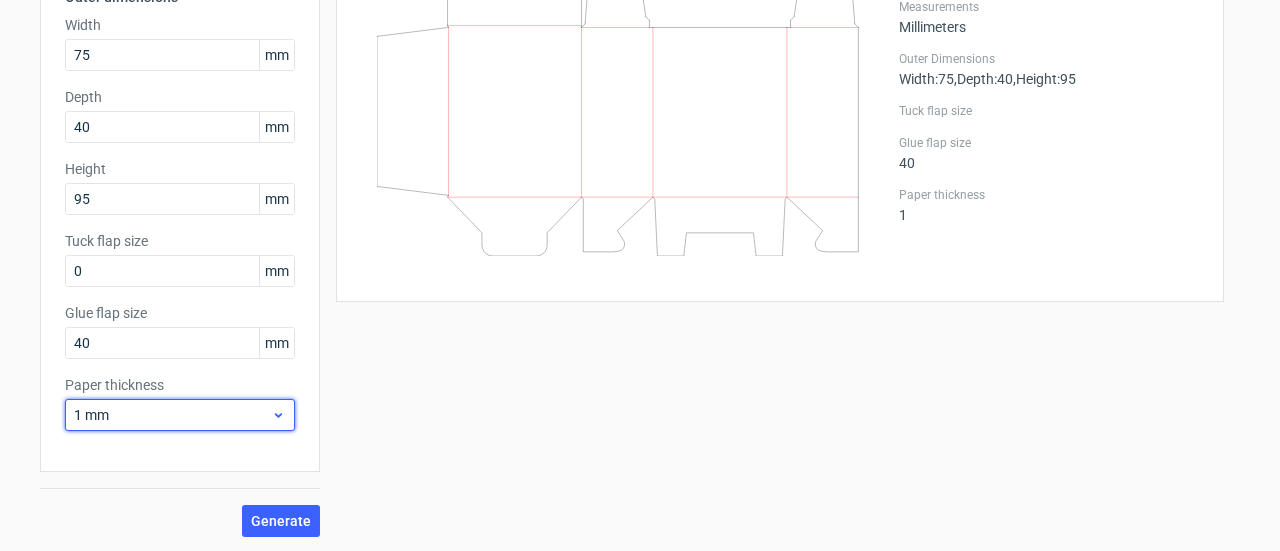 click on "1 mm" at bounding box center (172, 415) 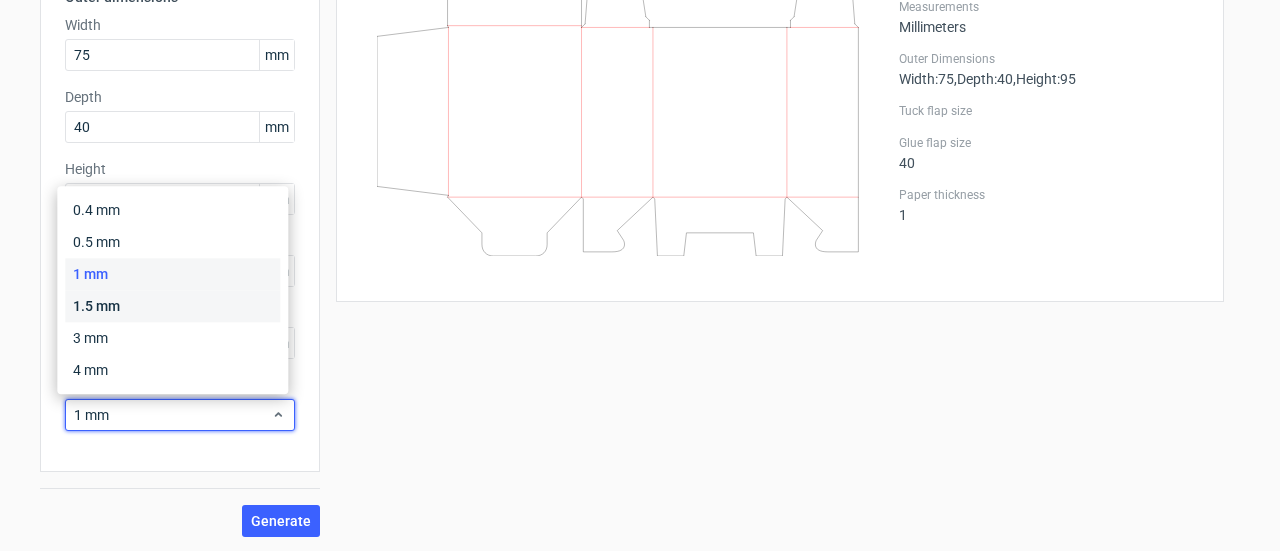 click on "1.5 mm" at bounding box center [172, 306] 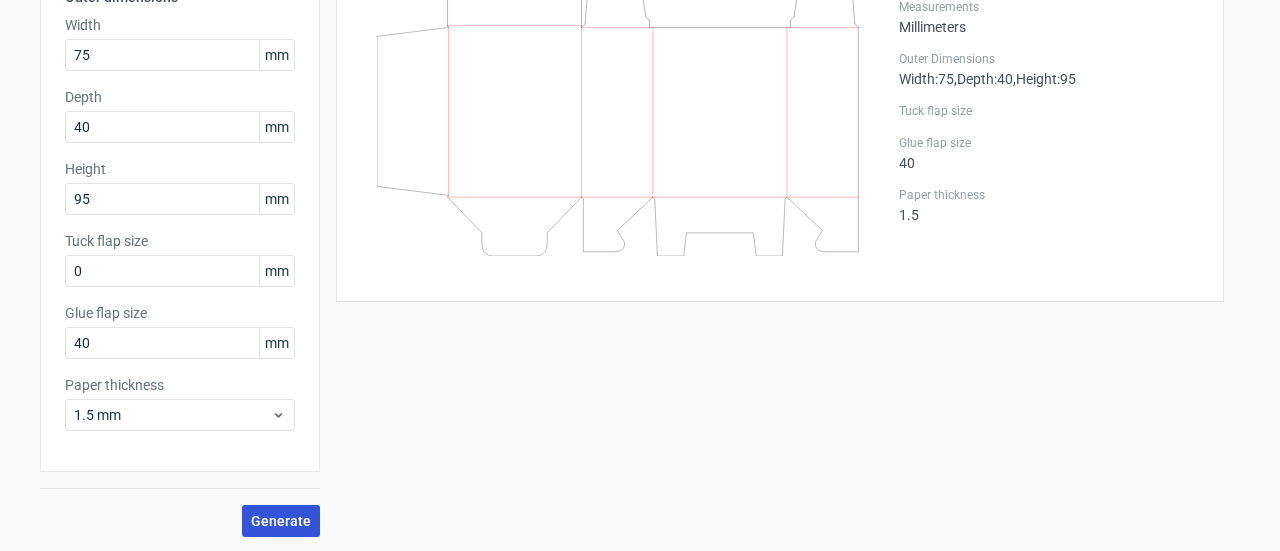 click on "Generate" at bounding box center (281, 521) 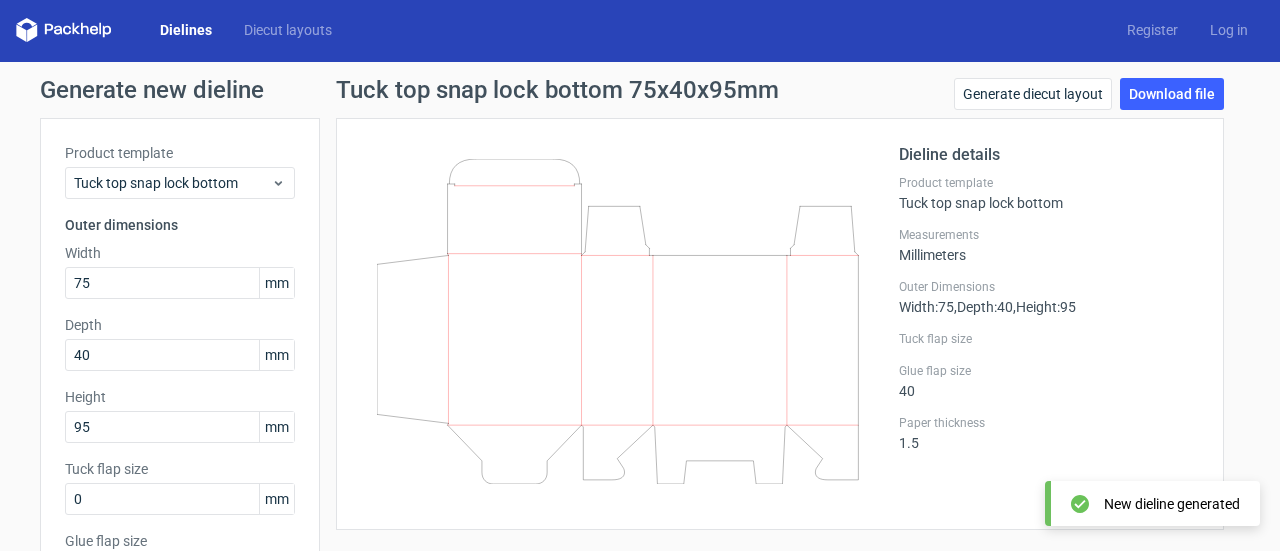 scroll, scrollTop: 0, scrollLeft: 0, axis: both 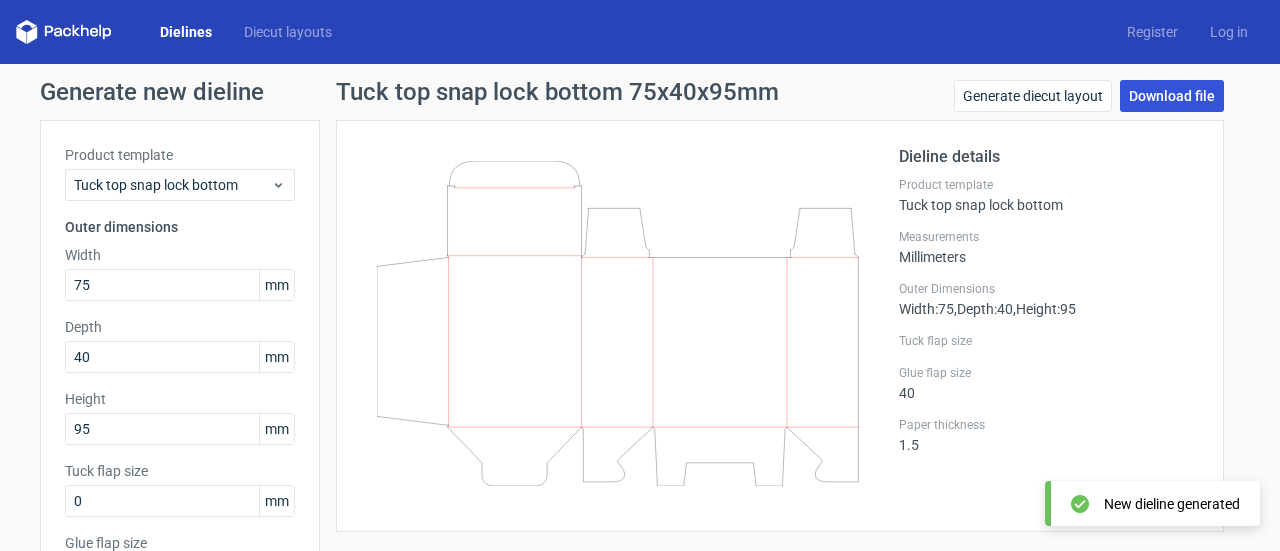 click on "Download file" at bounding box center [1172, 96] 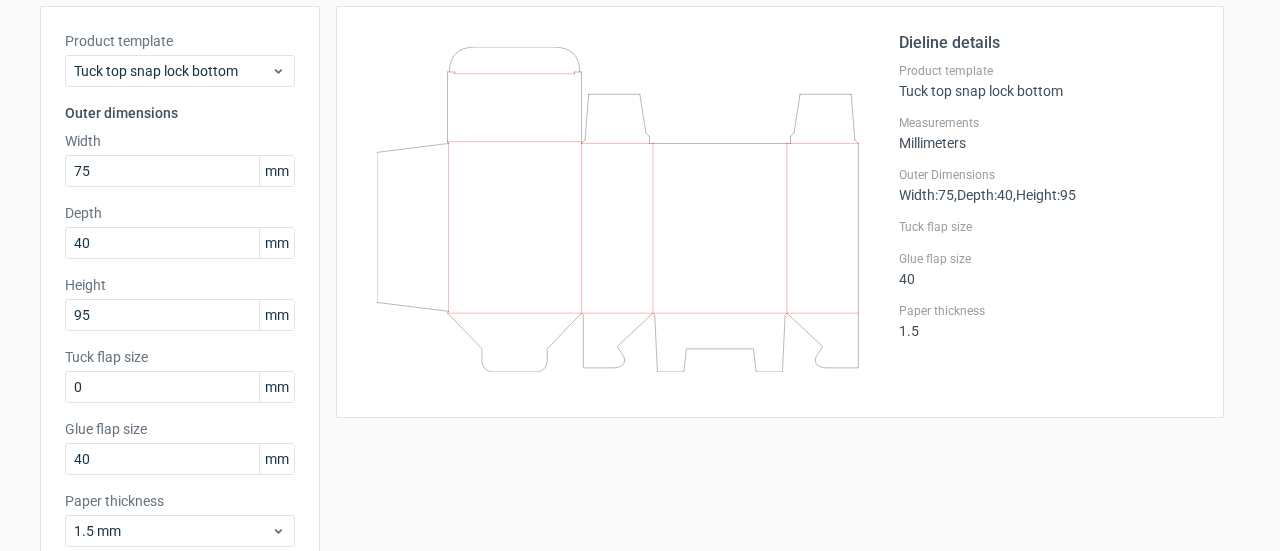 scroll, scrollTop: 0, scrollLeft: 0, axis: both 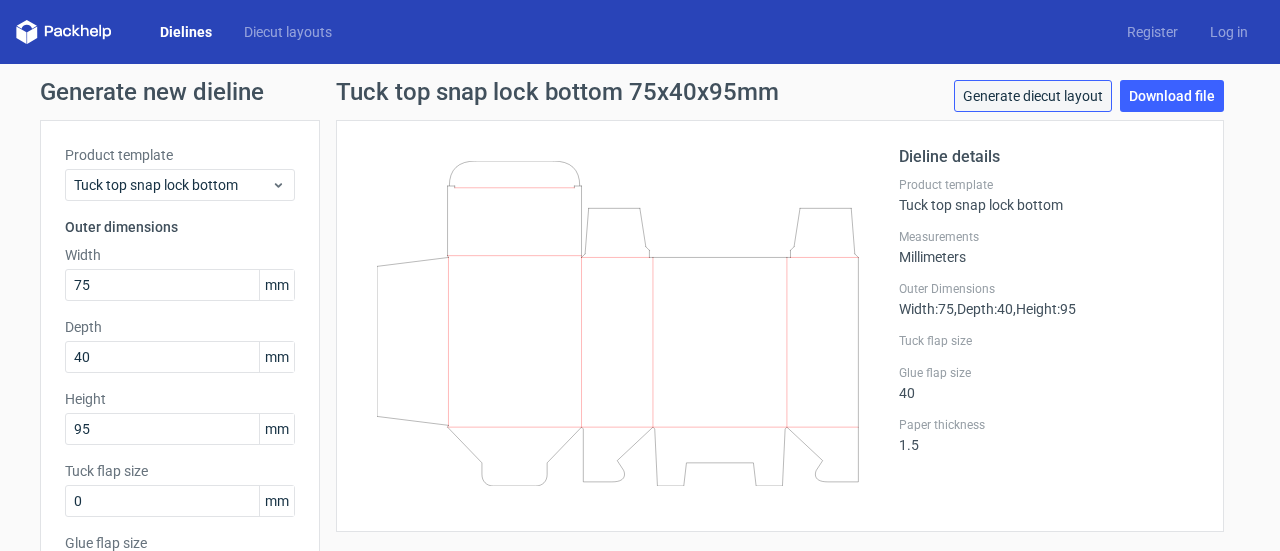 click on "Generate diecut layout" at bounding box center (1033, 96) 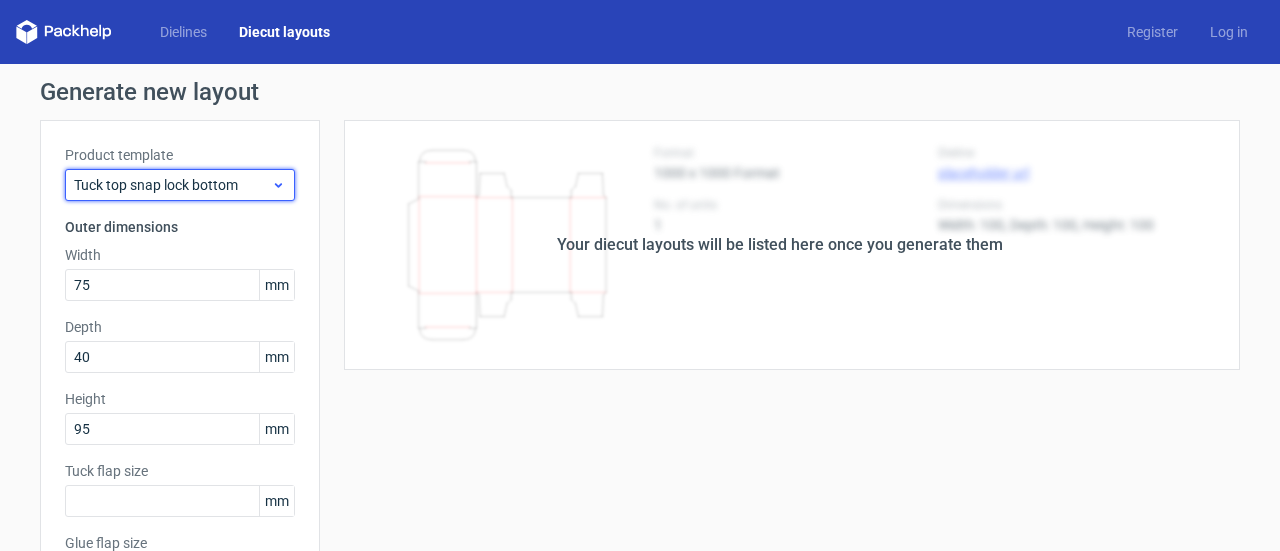 click on "Tuck top snap lock bottom" at bounding box center (172, 185) 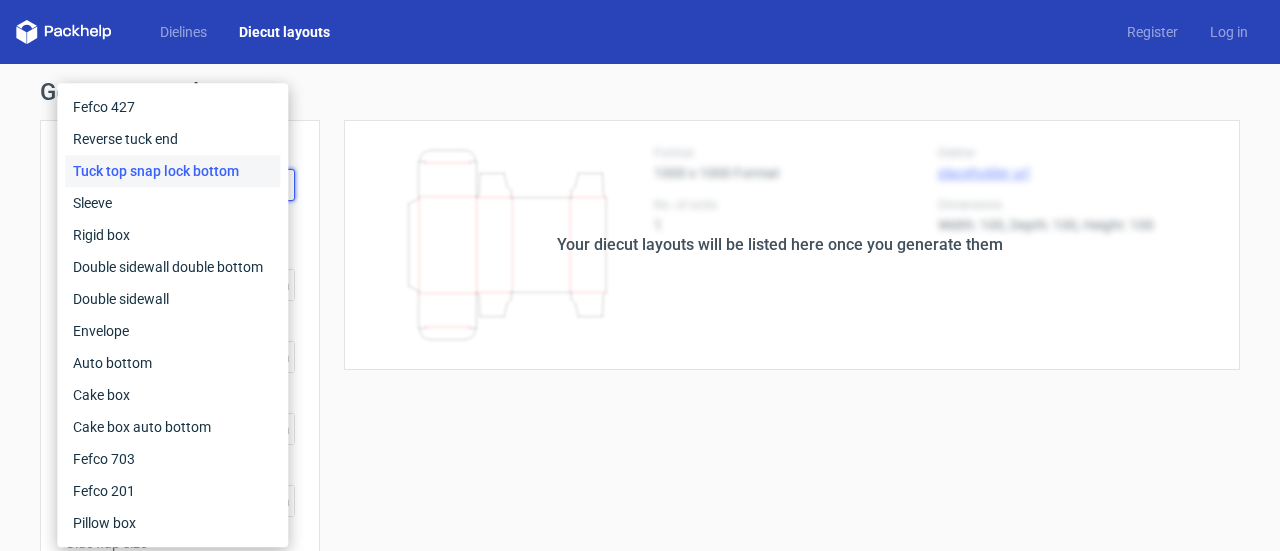 click on "Tuck top snap lock bottom" at bounding box center (172, 171) 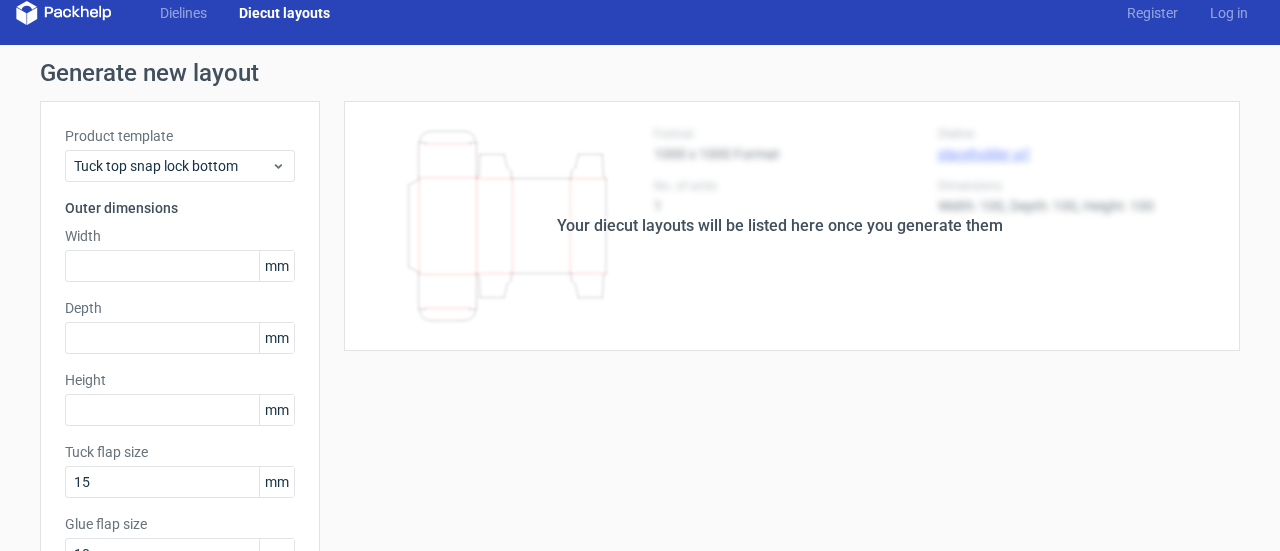 scroll, scrollTop: 1, scrollLeft: 0, axis: vertical 